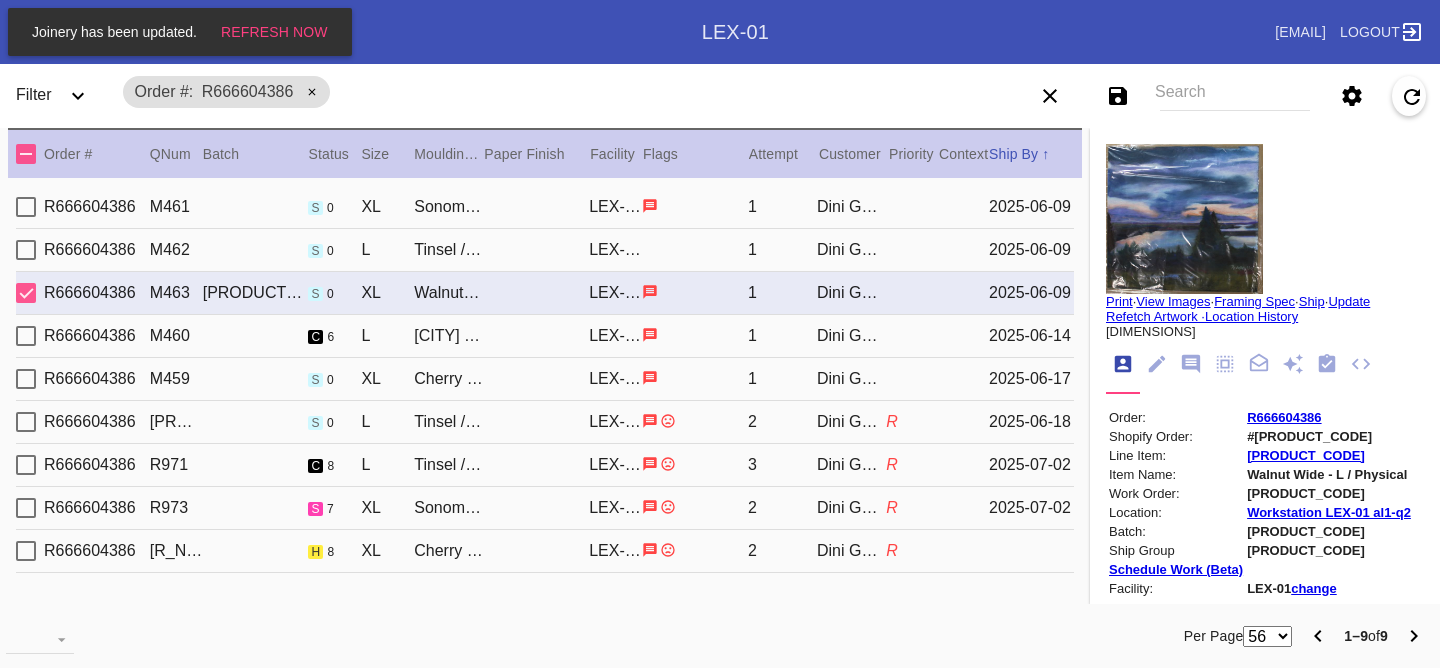 scroll, scrollTop: 0, scrollLeft: 0, axis: both 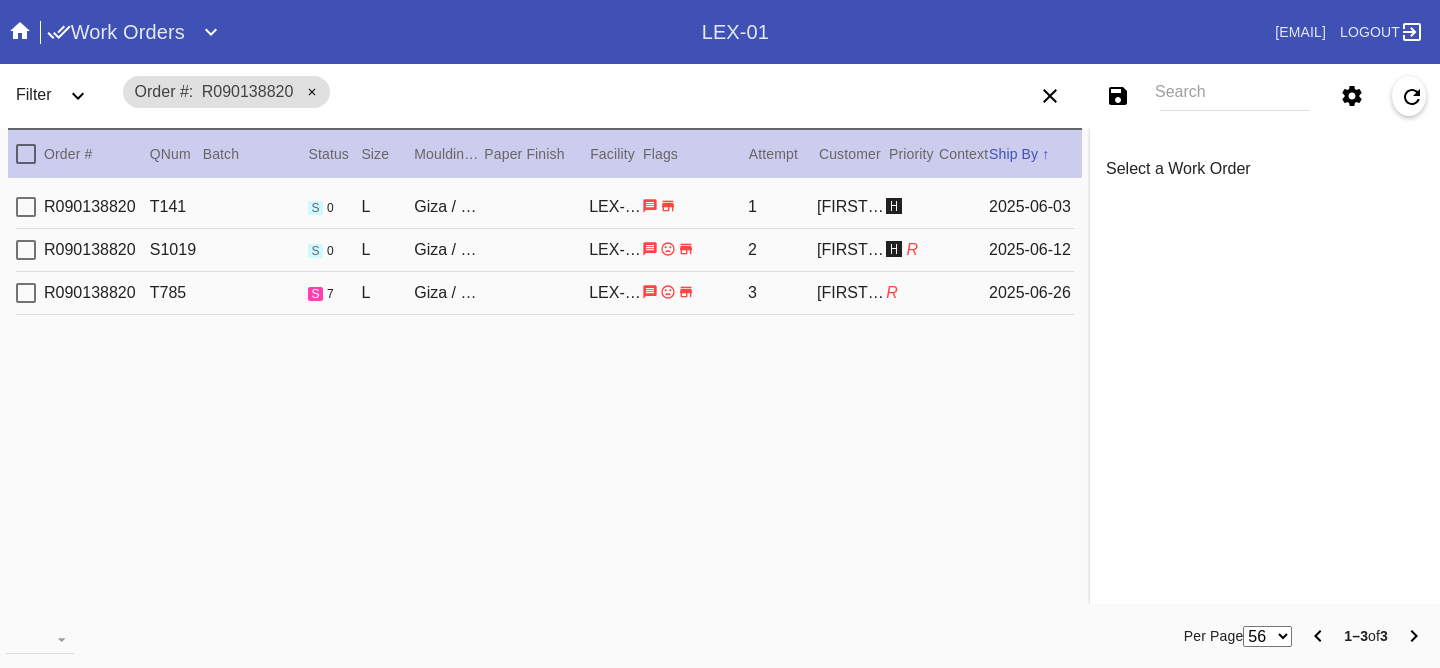 click on "R090138820 T785 s   7 L Giza / Dove White LEX-01 3 [FIRST] [LAST]
R
[DATE]" at bounding box center [545, 293] 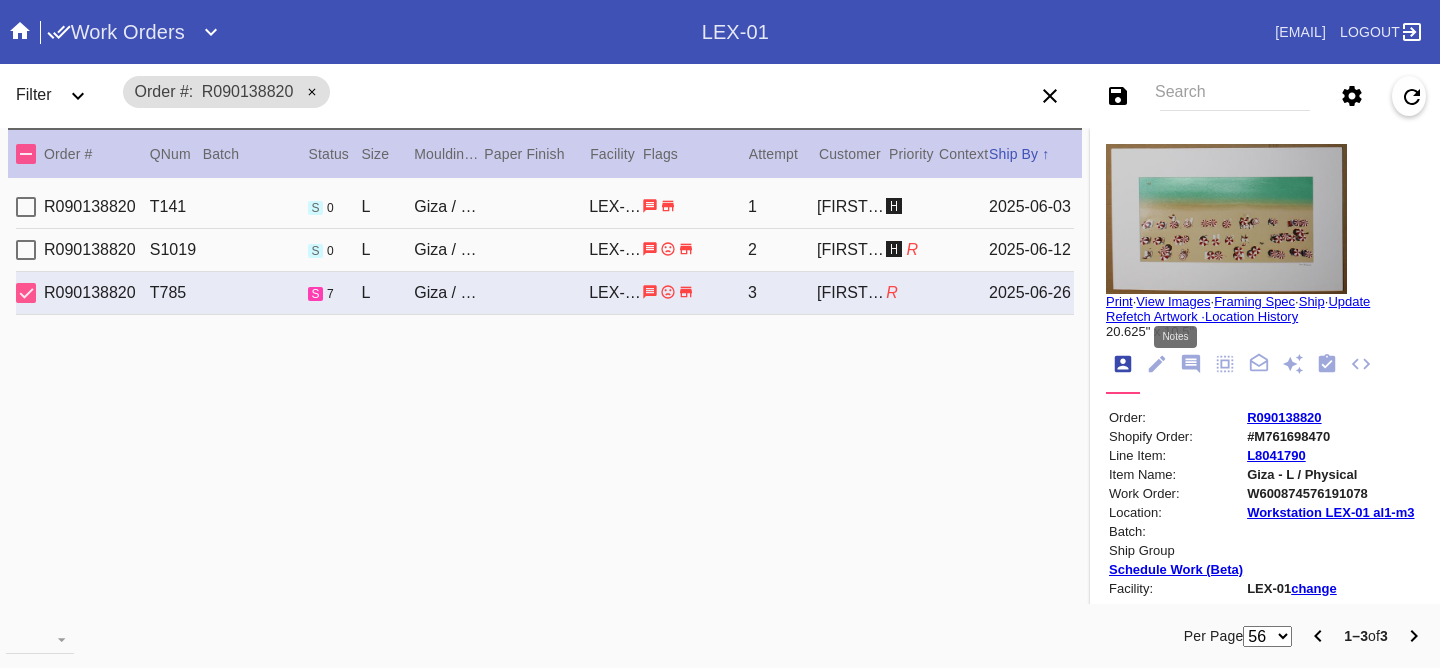 click at bounding box center [1191, 364] 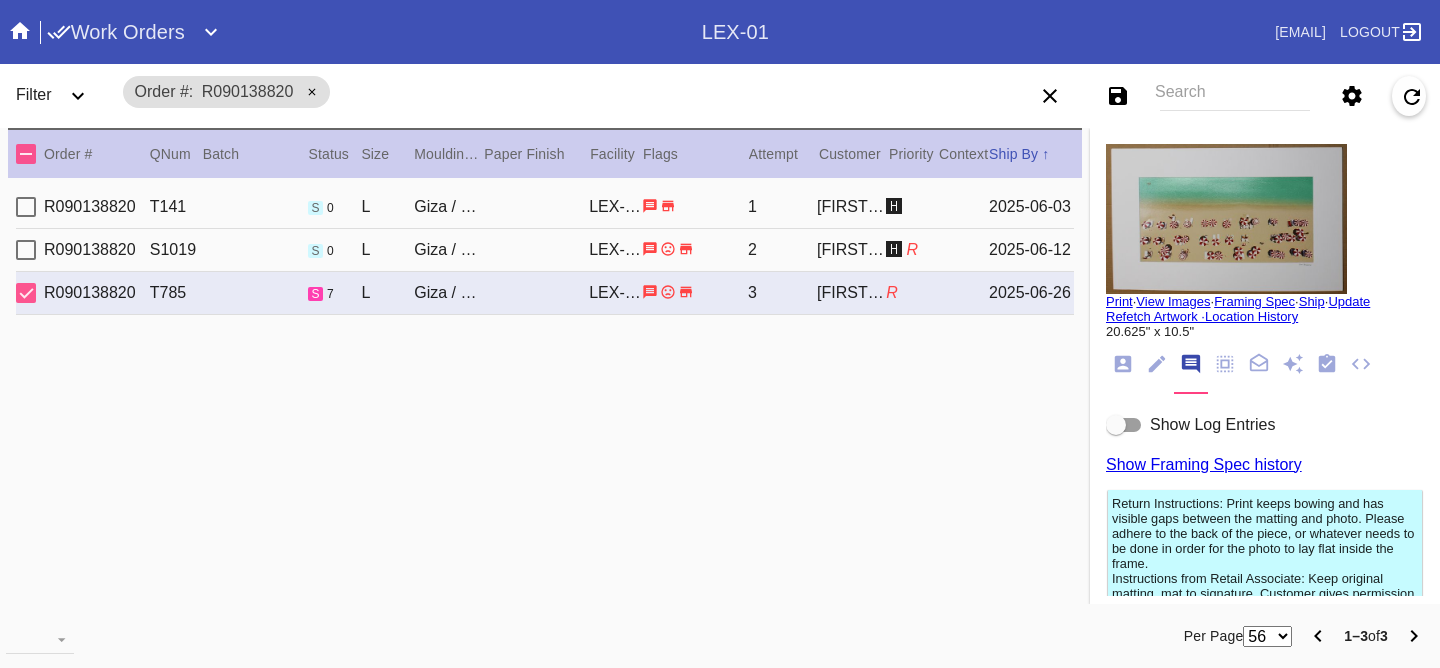 click on "Show Log Entries" at bounding box center (1212, 424) 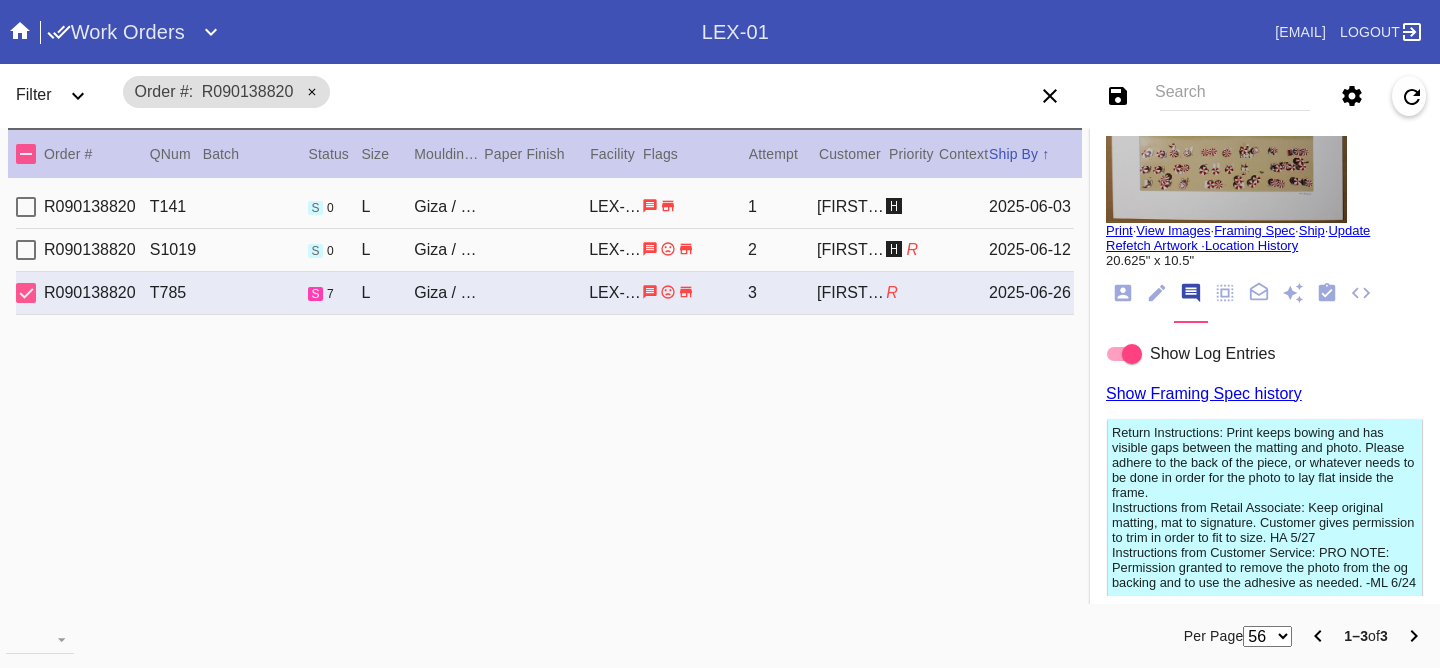 scroll, scrollTop: 0, scrollLeft: 0, axis: both 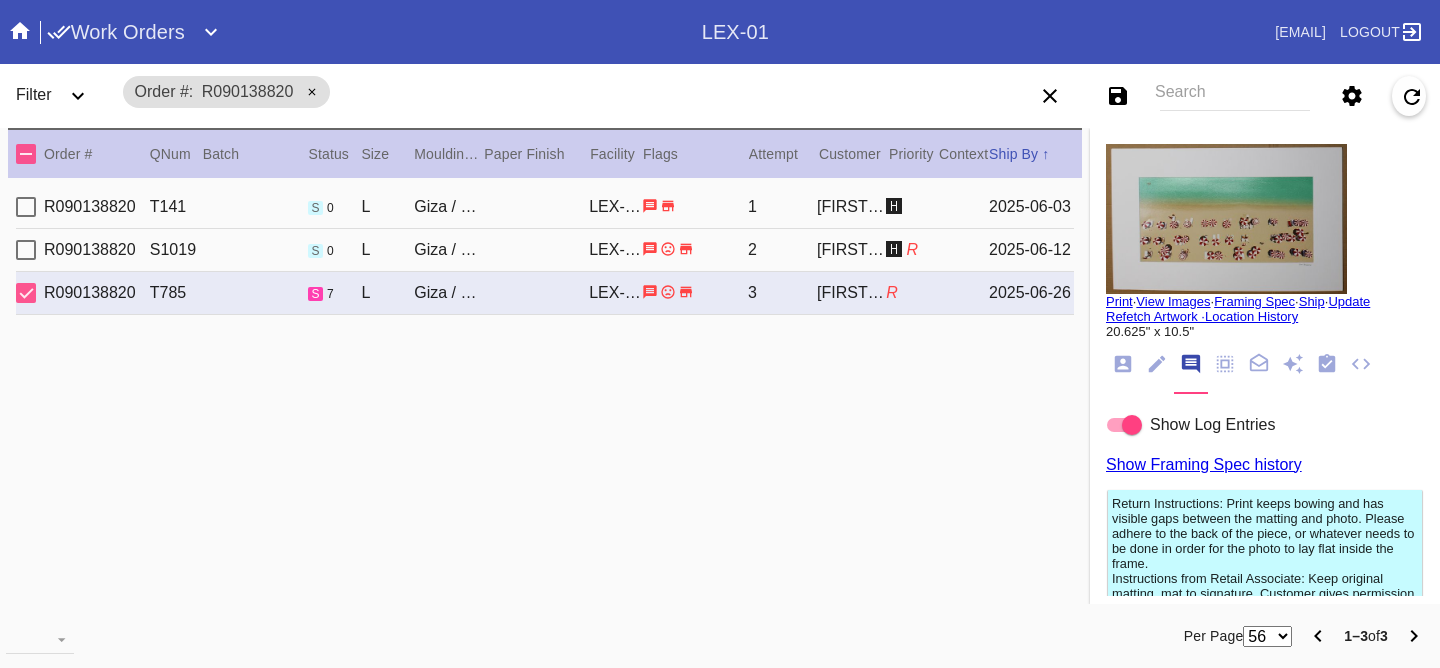 click at bounding box center [1123, 364] 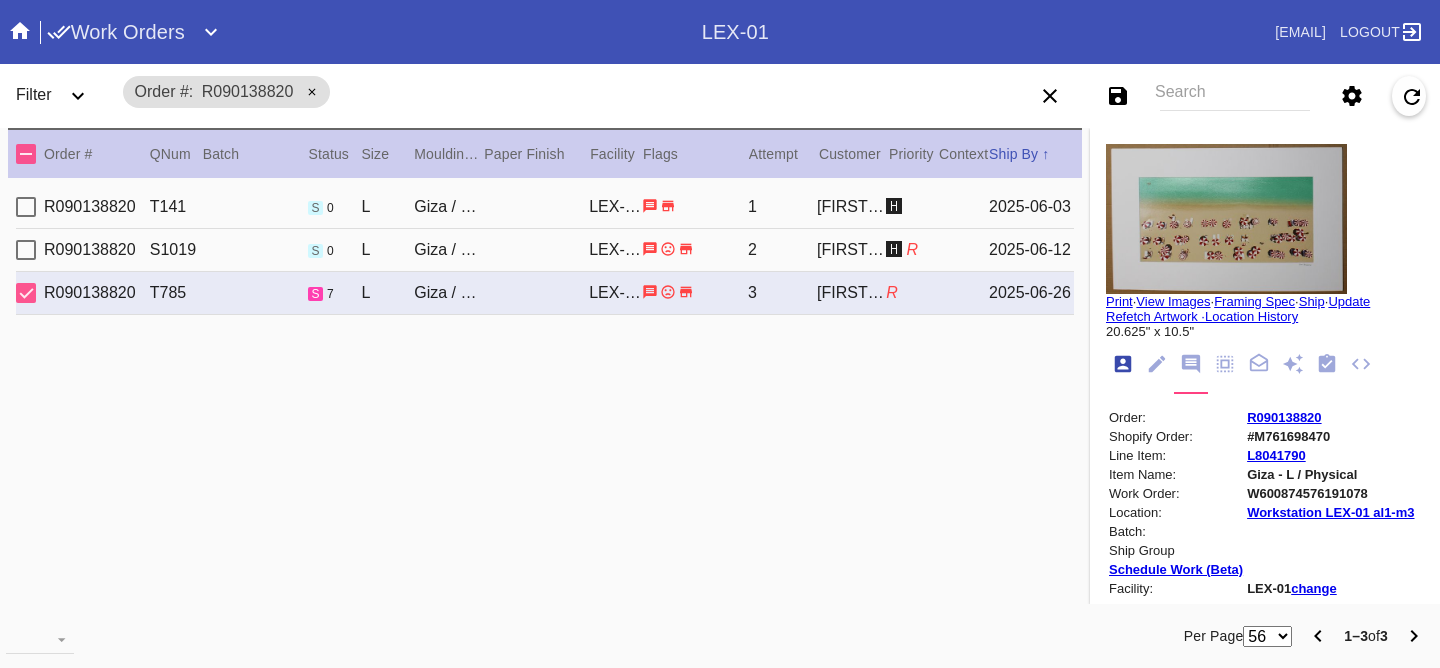 scroll, scrollTop: 24, scrollLeft: 0, axis: vertical 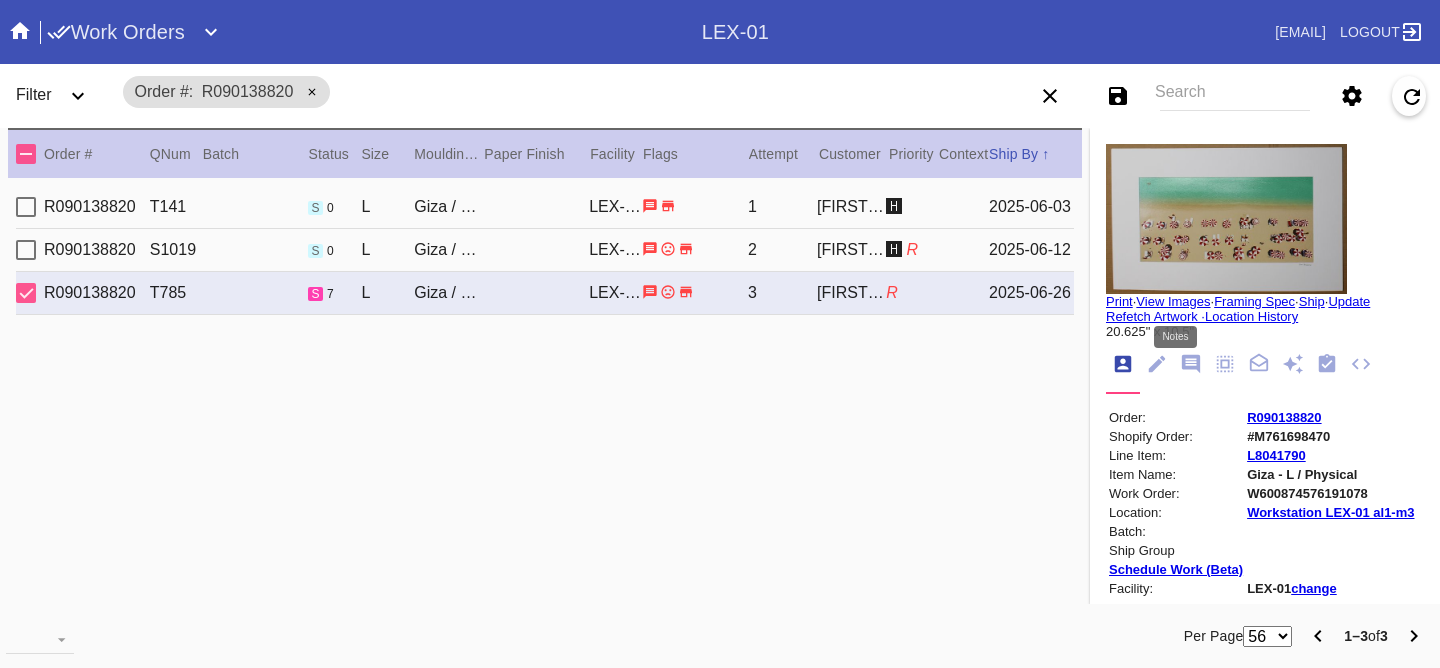 click at bounding box center (1191, 364) 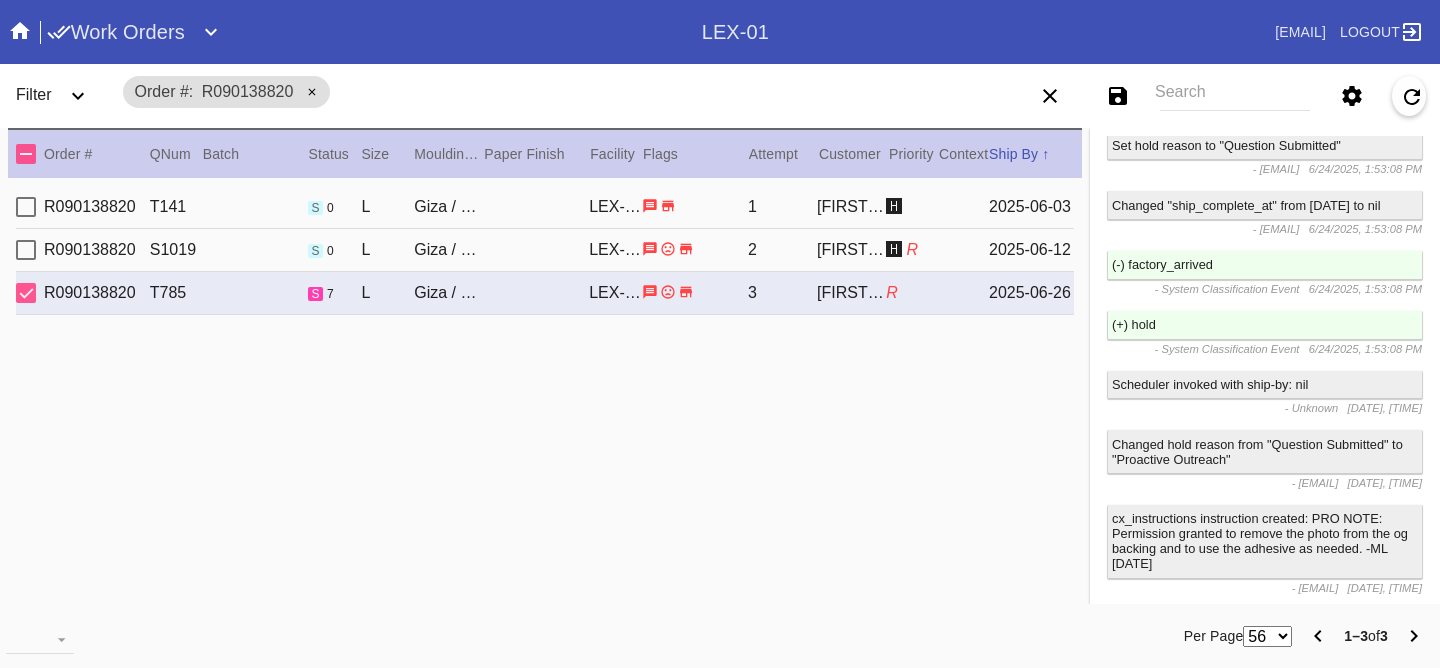 scroll, scrollTop: 0, scrollLeft: 0, axis: both 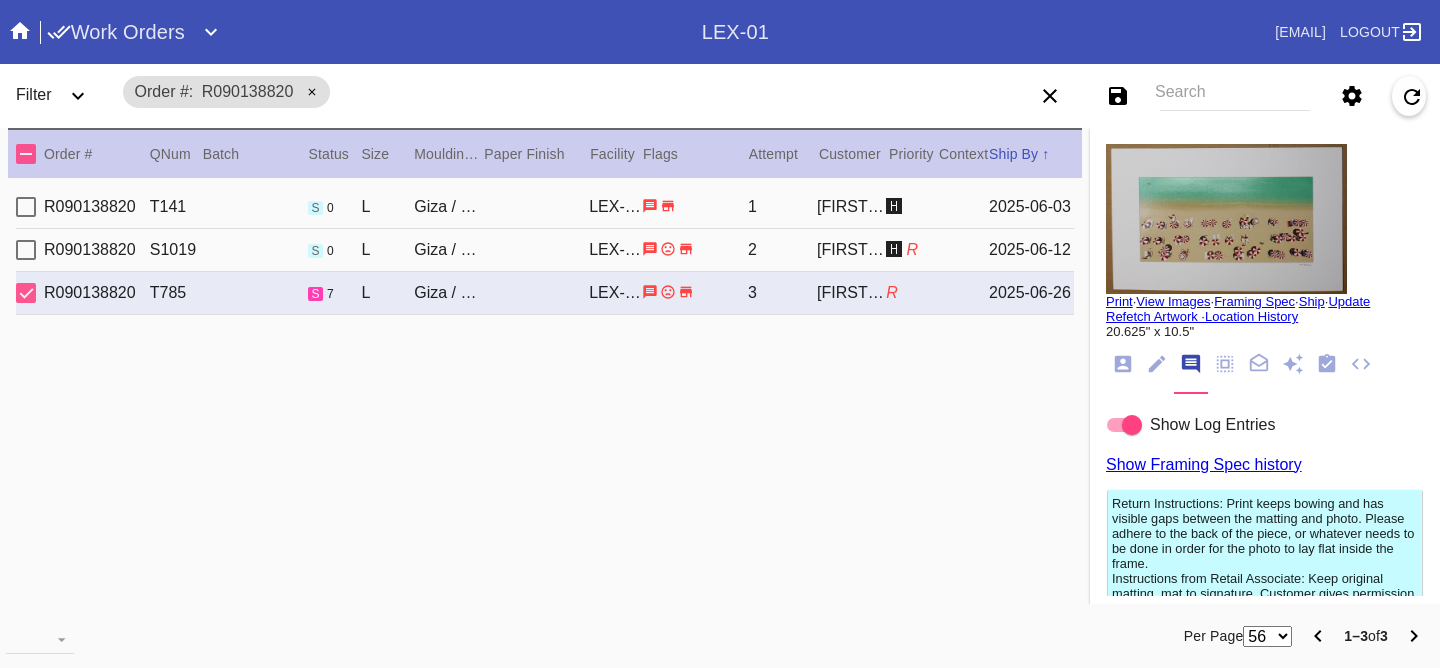 click at bounding box center (1157, 364) 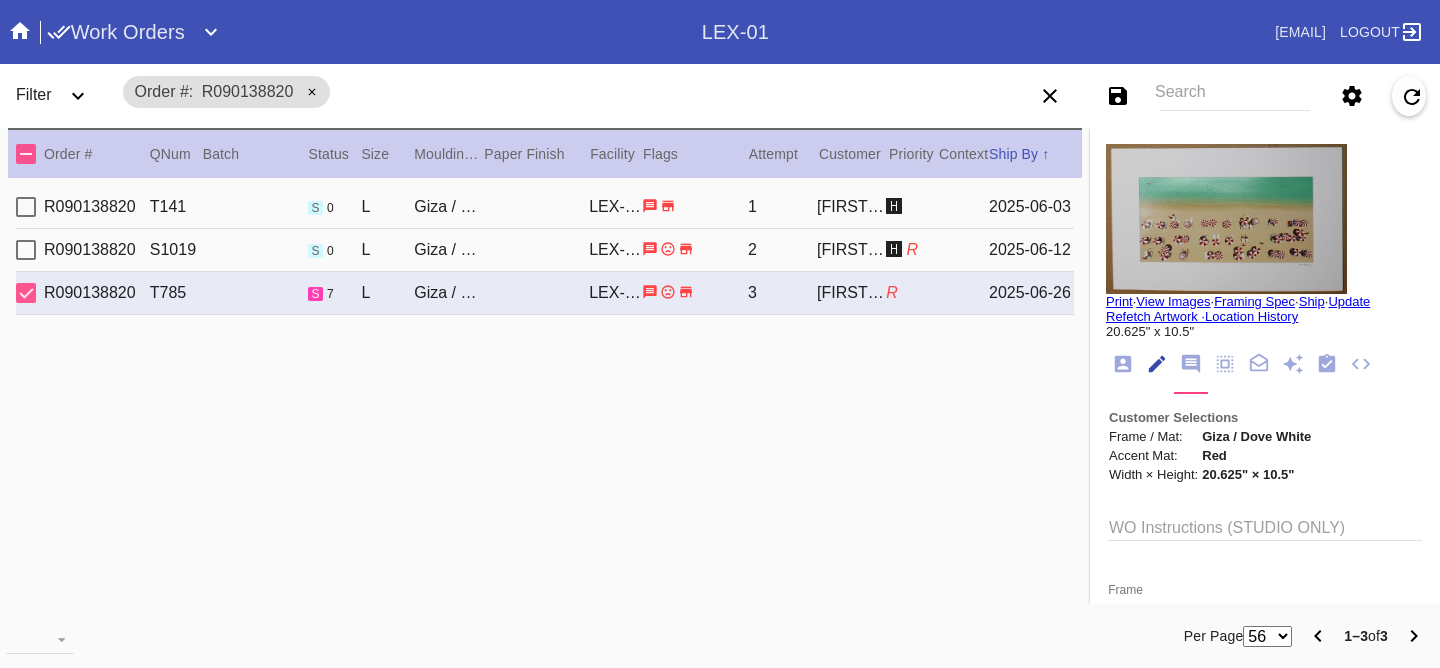 scroll, scrollTop: 73, scrollLeft: 0, axis: vertical 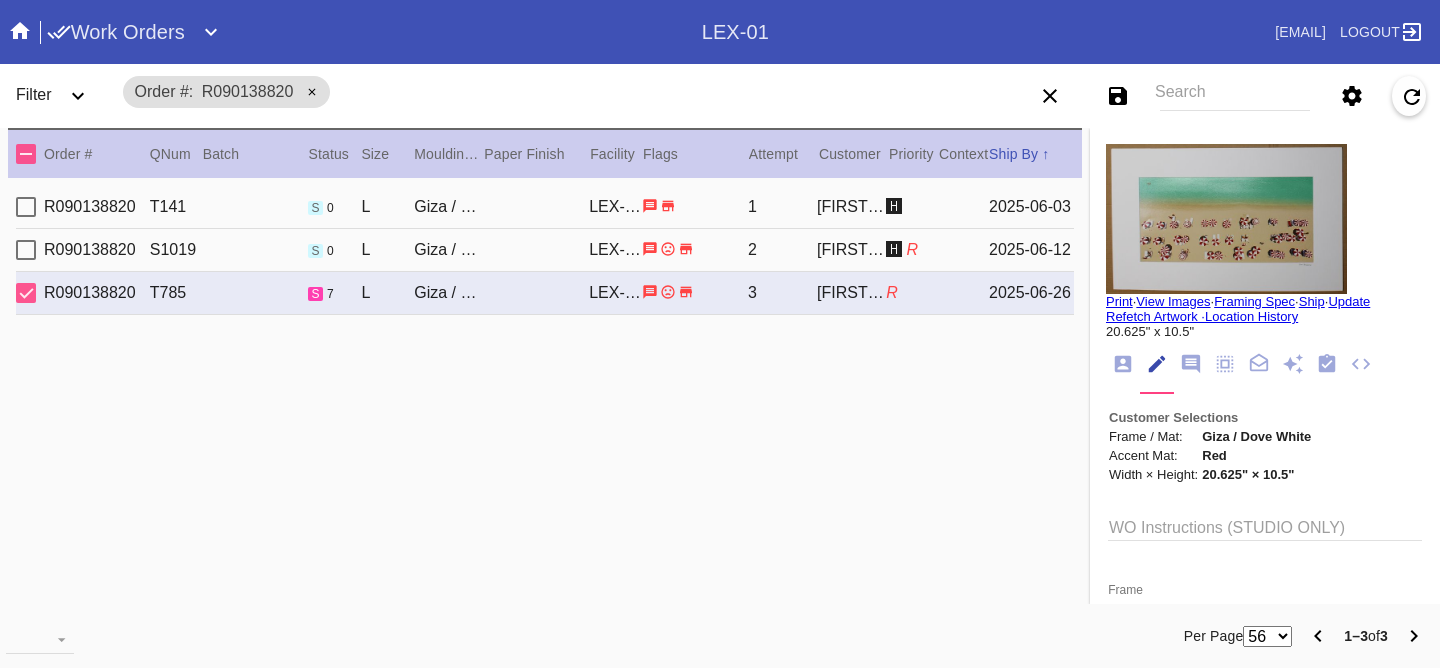 click at bounding box center (1191, 364) 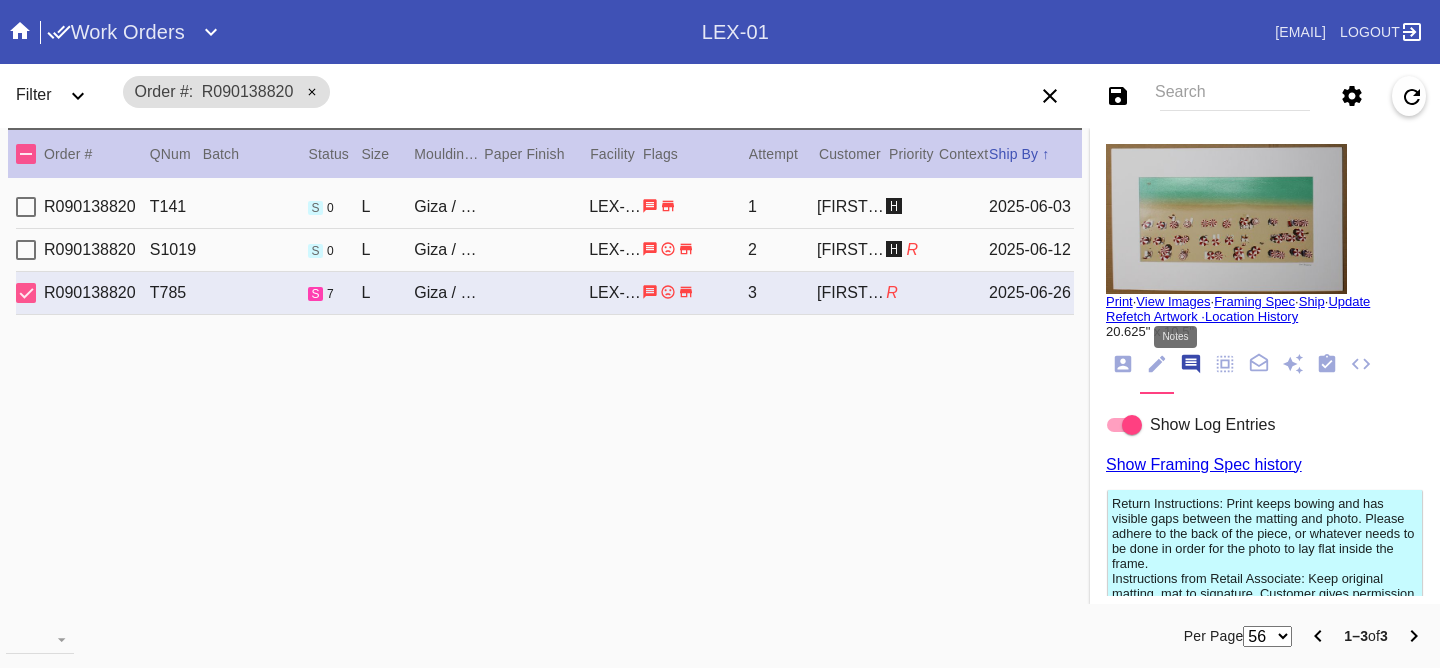 scroll, scrollTop: 123, scrollLeft: 0, axis: vertical 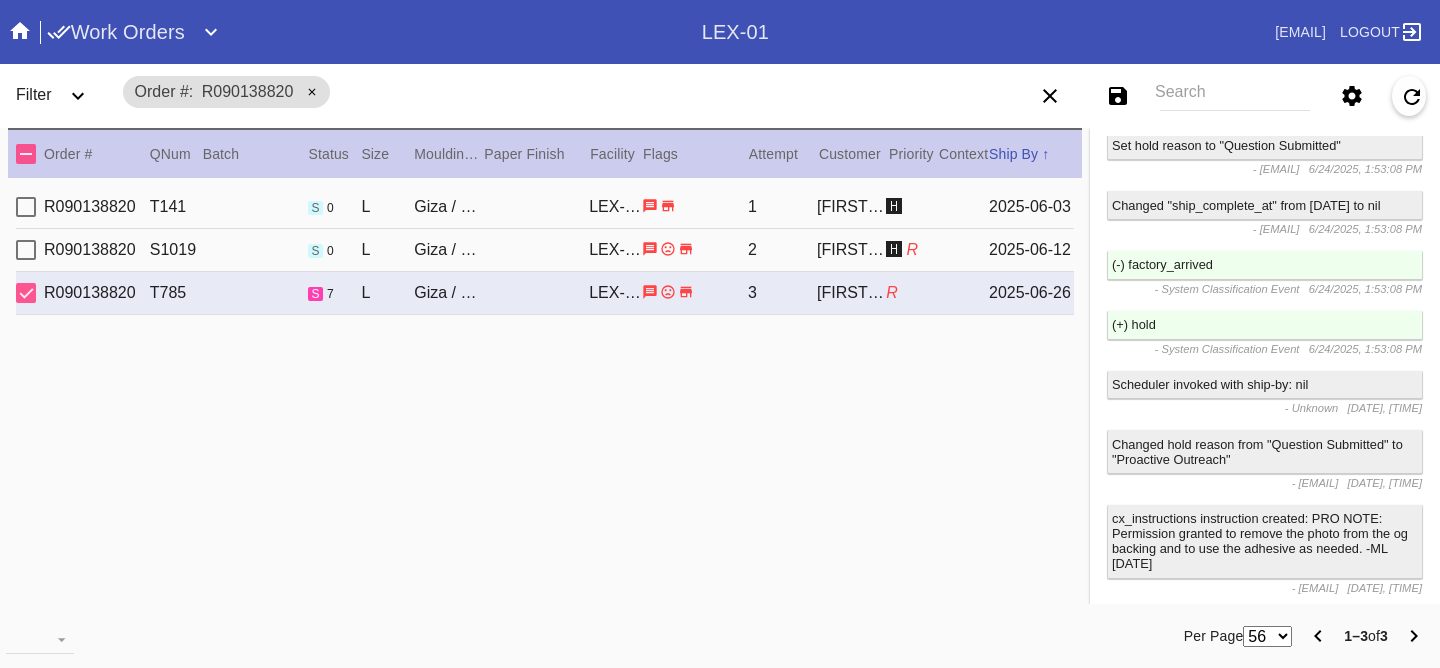 click on "R090138820 T141 s   0 L Giza / Dove White LEX-01 1 [FIRST] [LAST]
🅷
[DATE]" at bounding box center [545, 207] 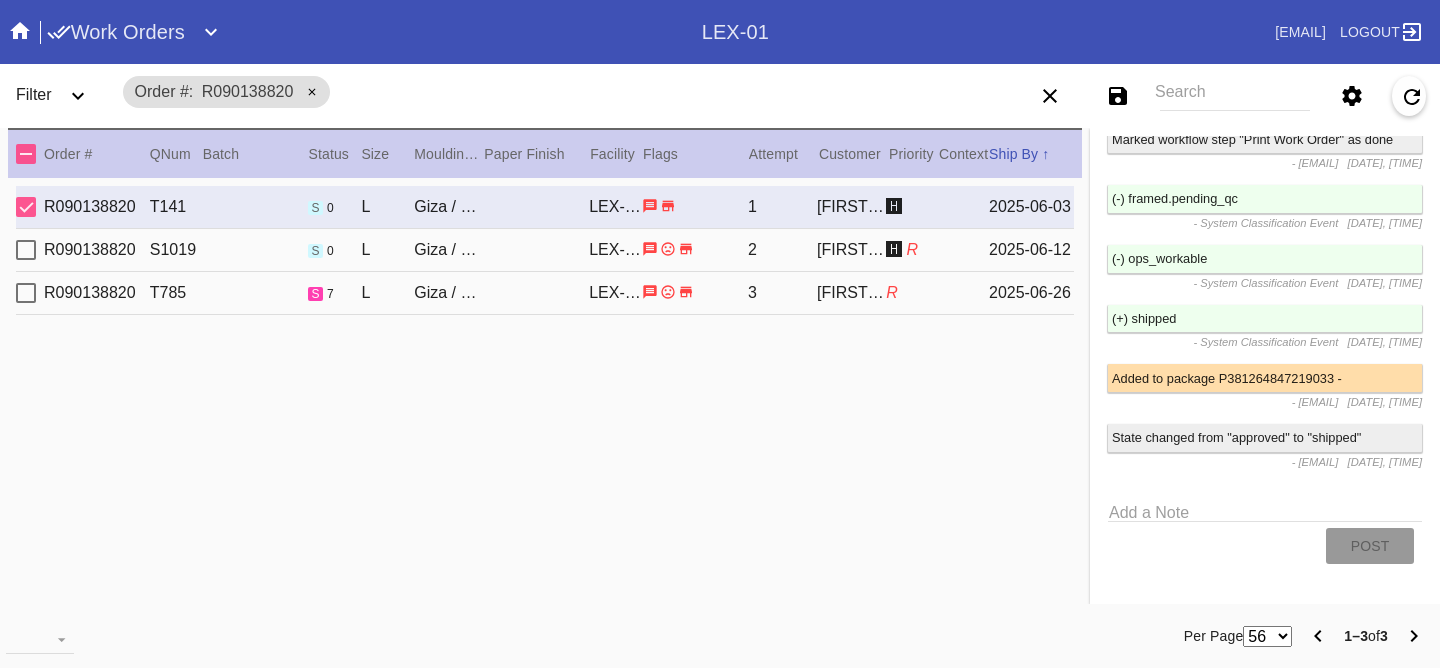 scroll, scrollTop: 6870, scrollLeft: 0, axis: vertical 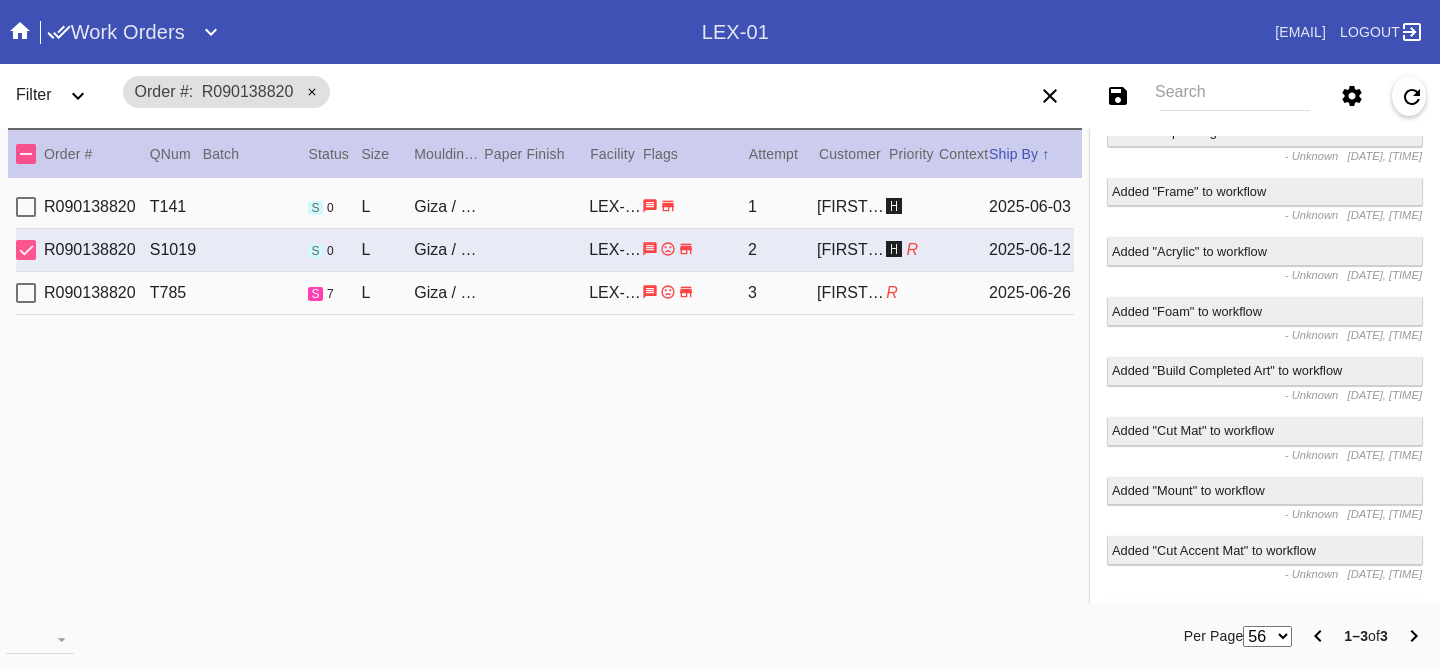 click on "R090138820 T785 s   7 L Giza / Dove White LEX-01 3 [FIRST] [LAST]
R
[DATE]" at bounding box center [545, 293] 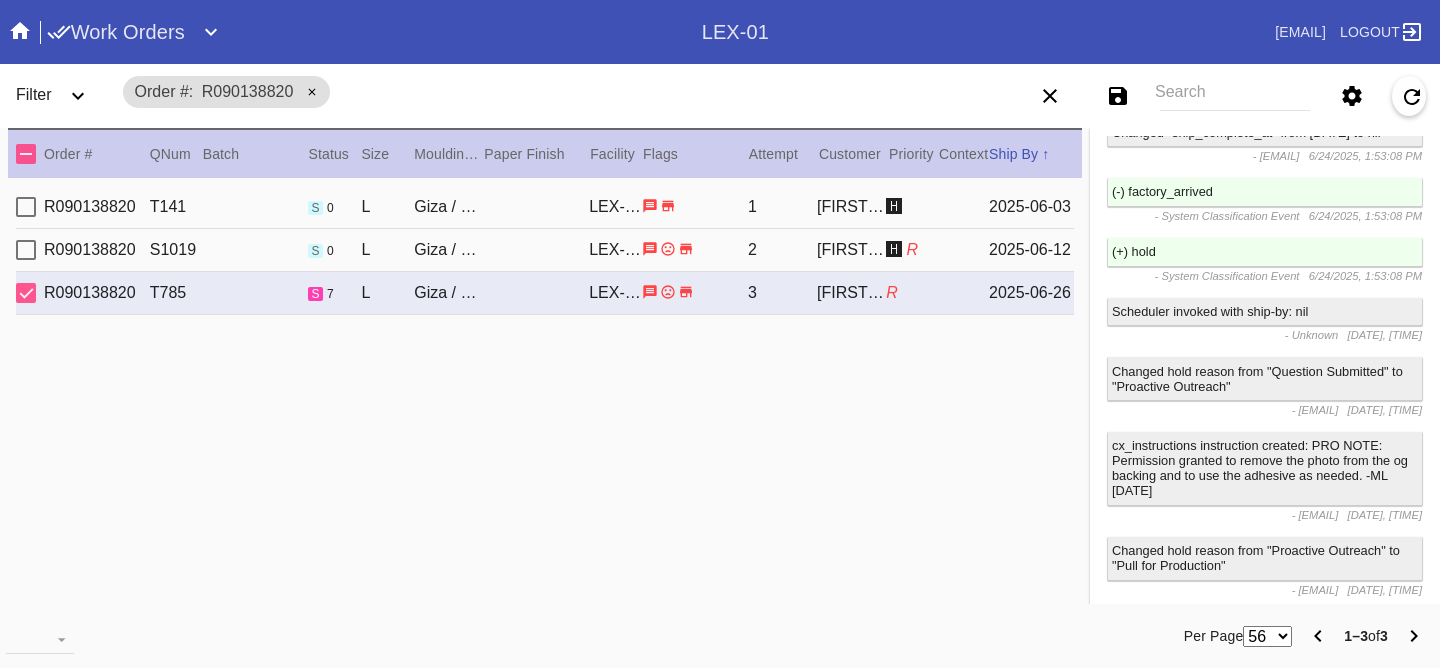 scroll, scrollTop: 2629, scrollLeft: 0, axis: vertical 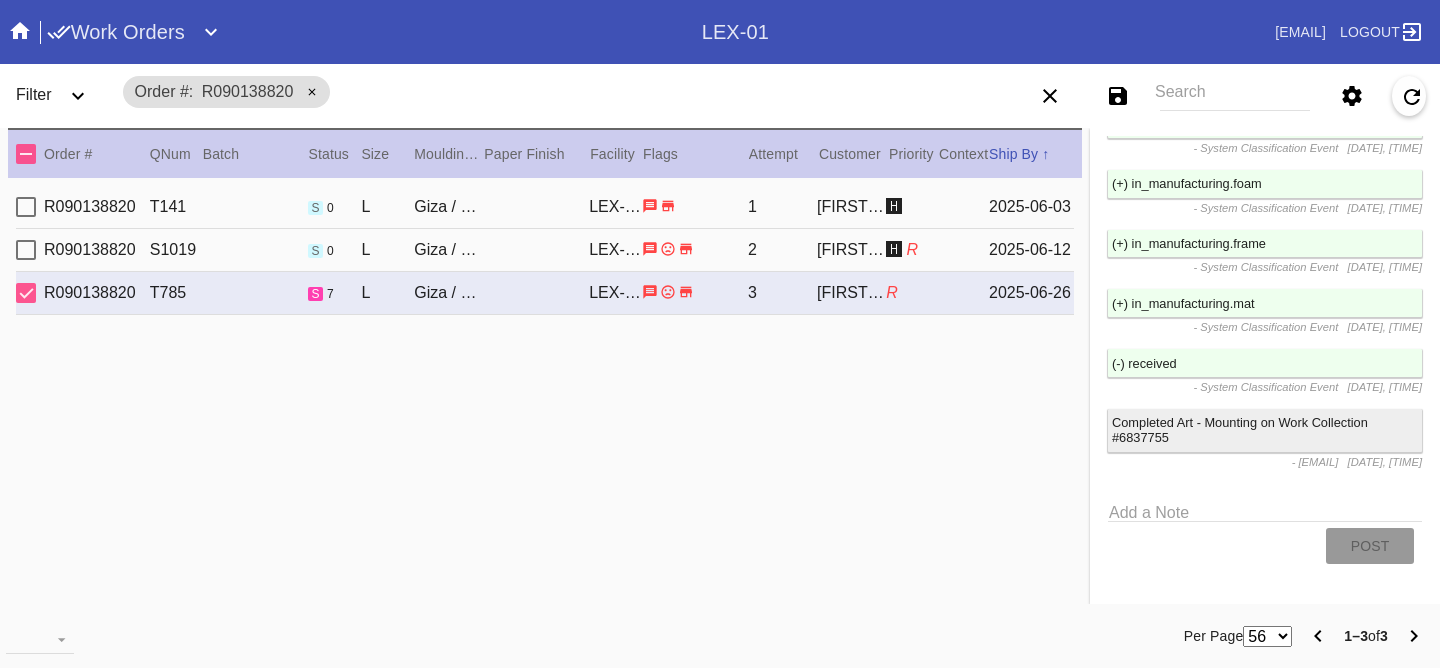 click on "Save filters to NEW SAVED FILTER All Active Holiday All Retail Stores (Gift & Go + Bopis) Artwork Shipped Cage Inventory - Customer Approved Cage Inventory - Pull for Production Canvas Due Canvas frames, fine art Canvas frames, Retail Canvas Orders In-Process CF Returns Current HPO Orders Customer Approved DAR-LEX03 ELP. DAR Printroom Dekko Available to Print Dekko Eligible DEKKO today's shipments Employee Digital Art End to End F4B Open Orders Hold to ship Holiday Holiday DC STS Holiday Physical Orders Remaining (Lex-01) Hot Spot: Finished Goods HOT SPOT: Finished Goods STS Hot Spot: Receiving Hot Spot: Recon Hot Spot: Shipping I-Cell Clear Float I-Cell - Lex01 - Drymounts I-Cell-Lex01- Expedited I-Cell Lex01 - Floats I-Cell Tabletop Arch, Oval, Circle Cut I-Cell Table Top Standard LEX-01 AL1 and AL2 6/2/25 LEX-01 AL5 6/2/25 LEX-01 Canvas 6/2/25 LEX01 FACTORY SCAN- WIP LEX-01 Oversize 6/2/25 LEX-03 Approved LEX-03 Clear Float LEX-03-Drymount LEX-03-EXPEDITED LEX03 Expedited Floats LEX-03 Floats (raised)" at bounding box center (1224, 96) 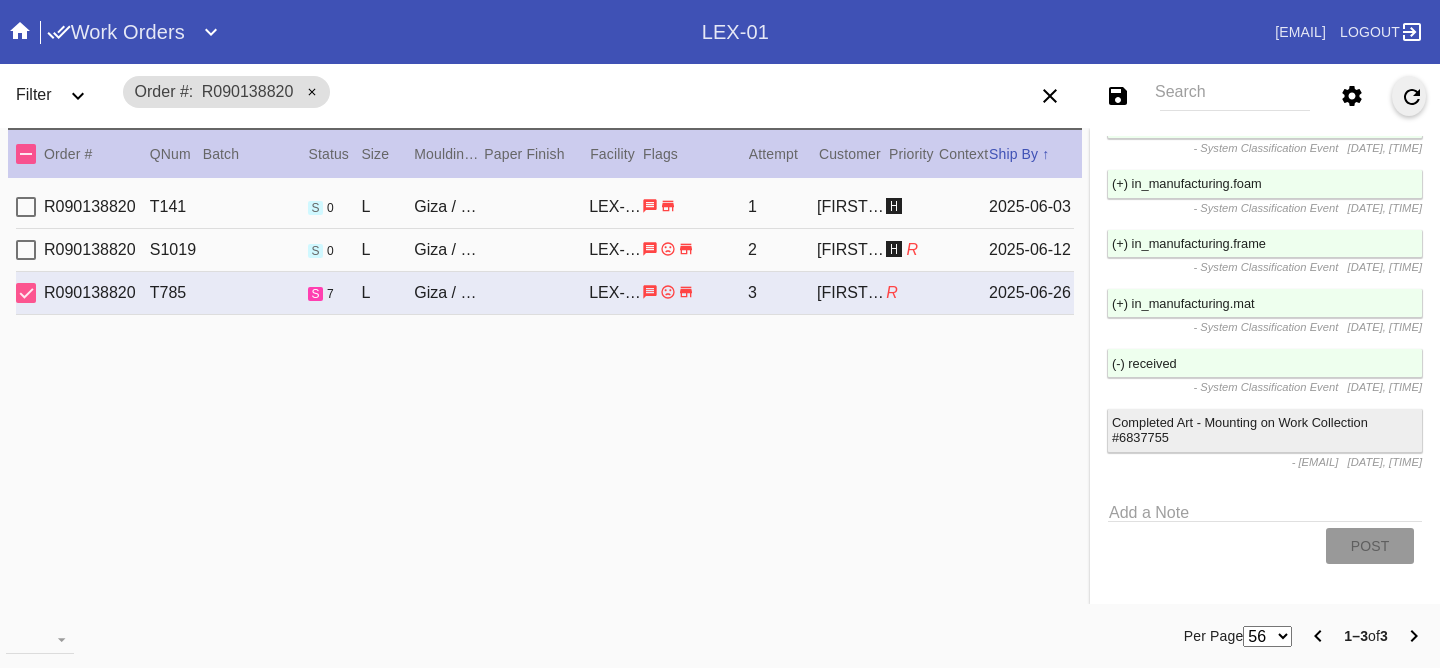 click at bounding box center [1412, 97] 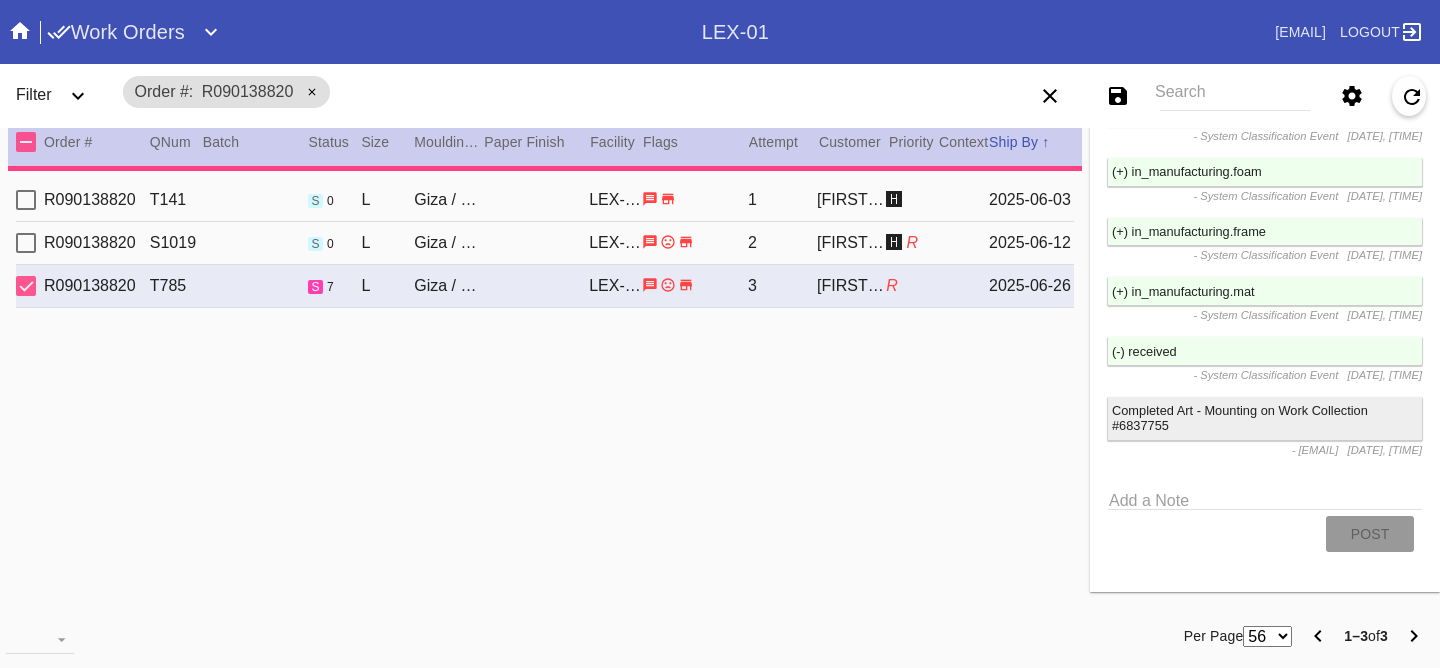 scroll, scrollTop: 23, scrollLeft: 0, axis: vertical 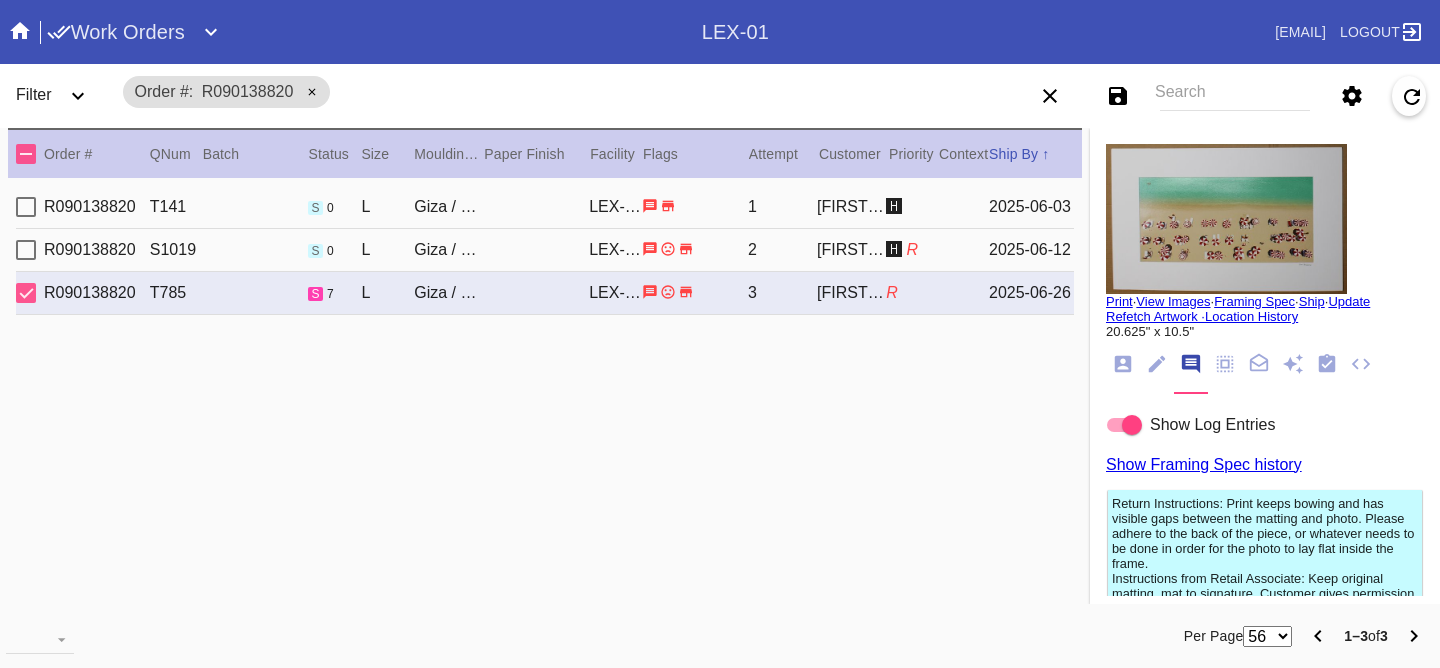 click at bounding box center (1123, 364) 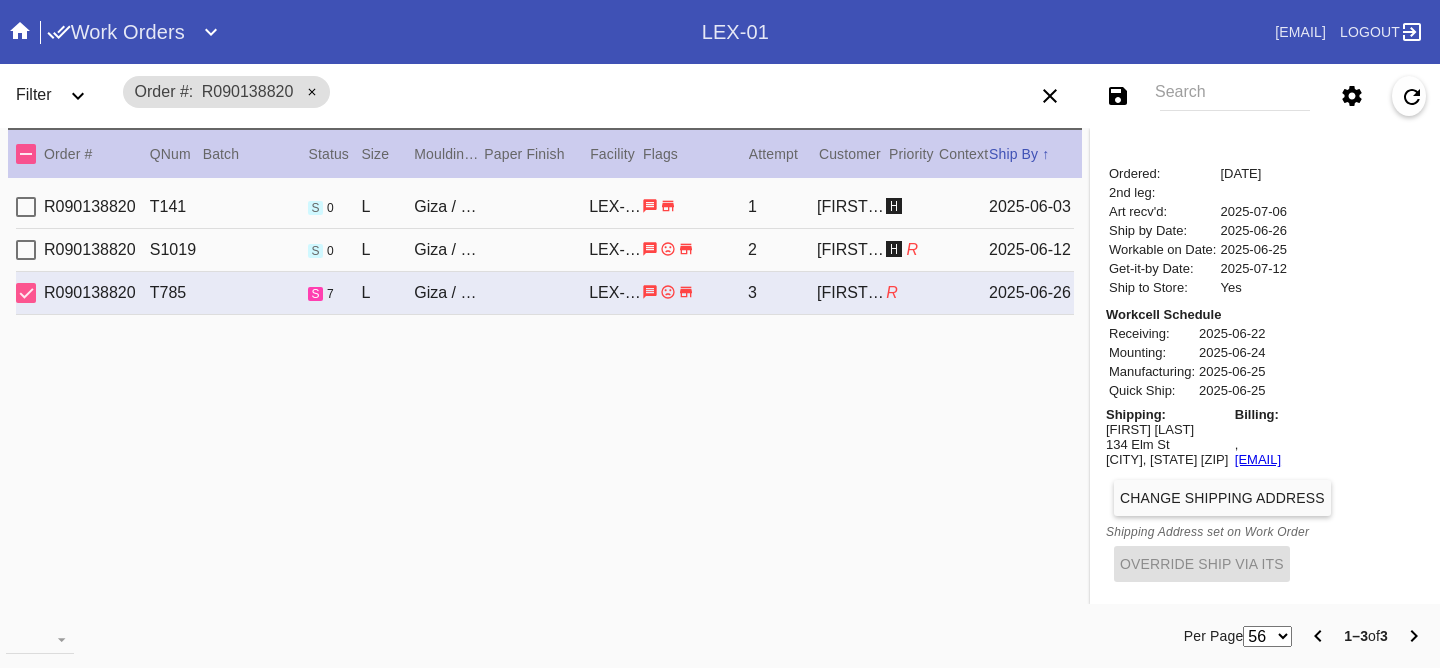 scroll, scrollTop: 936, scrollLeft: 0, axis: vertical 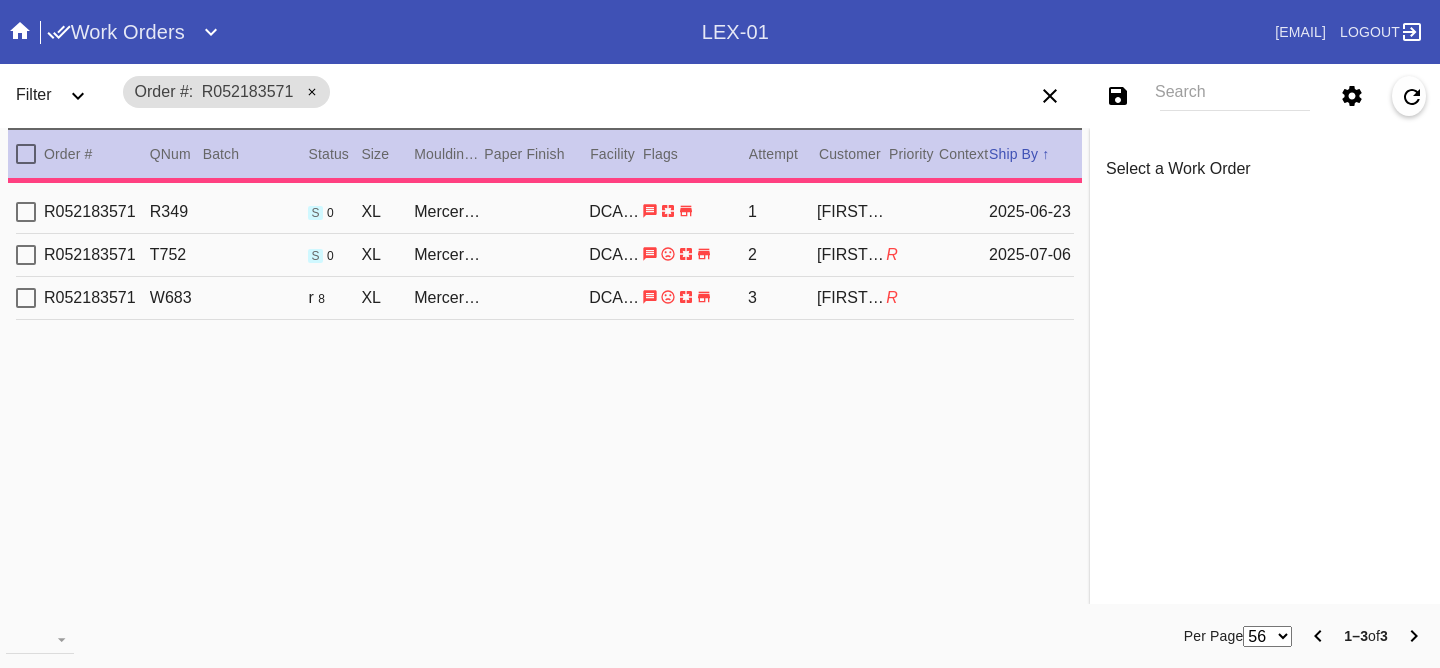 click on "R052183571 W683 r   8 XL Mercer Slim / Float Mounting (+$25) DCA-05 3 Phillip Allen
R" at bounding box center [545, 298] 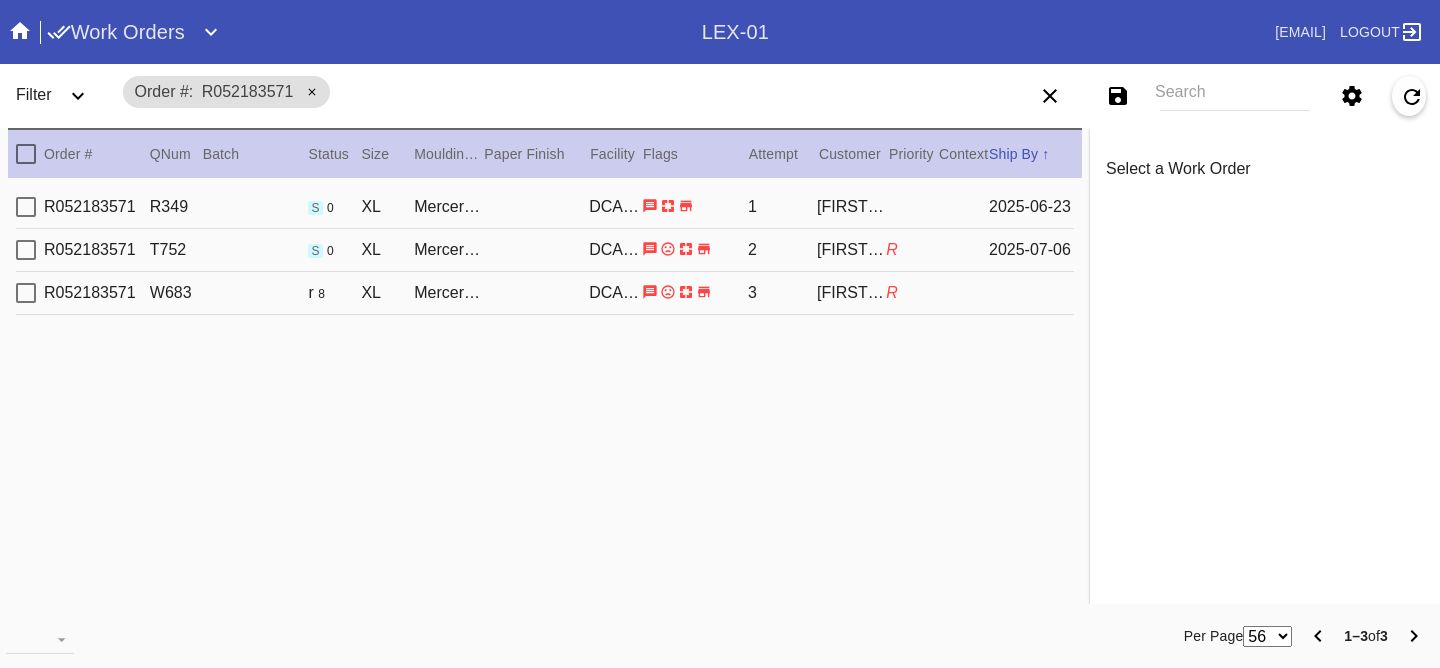 click on "R052183571 W683 r   8 XL Mercer Slim / Float Mounting (+$25) DCA-05 3 Phillip Allen
R" at bounding box center [545, 293] 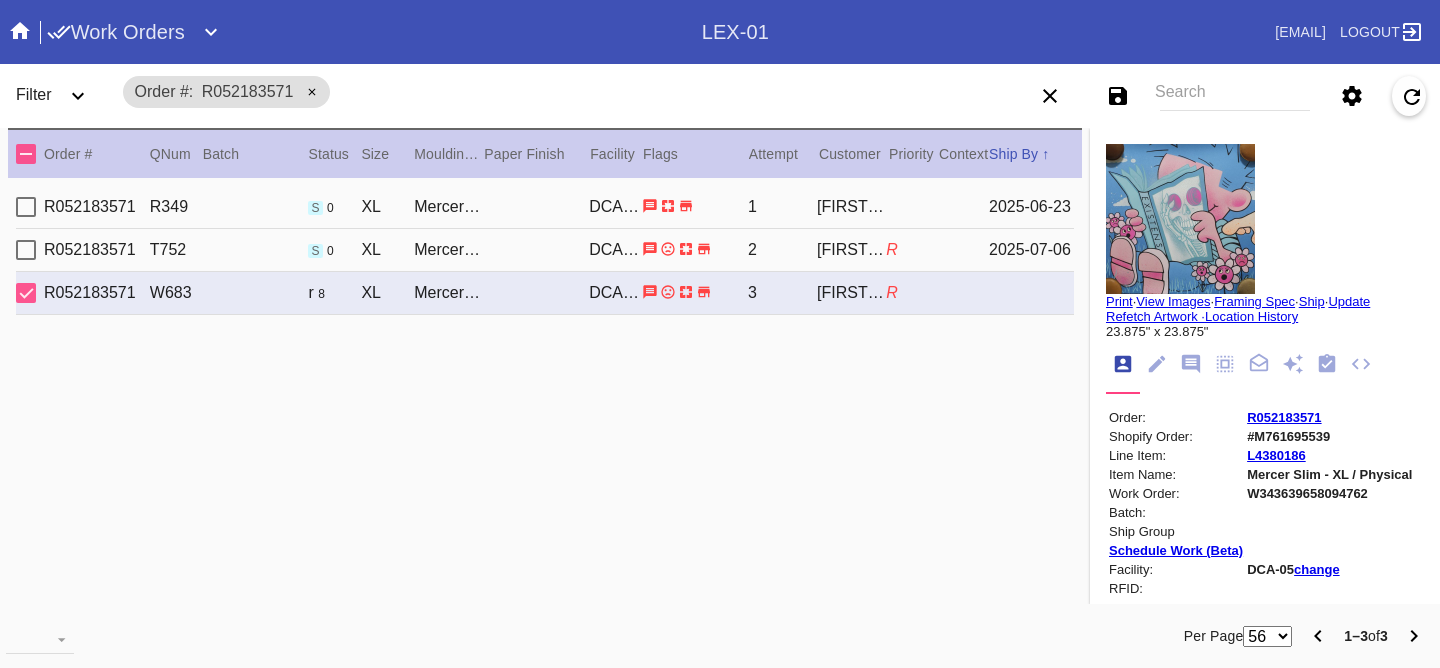 scroll, scrollTop: 788, scrollLeft: 0, axis: vertical 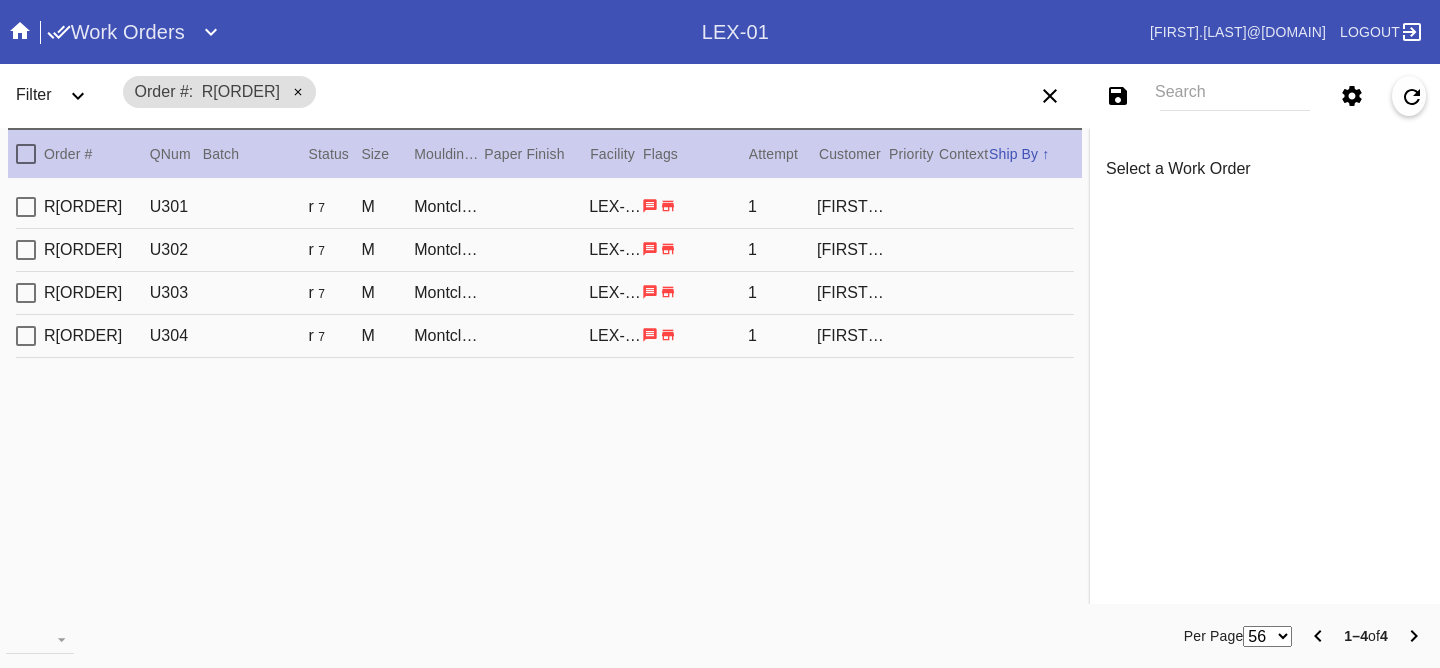 click on "R[ORDER] U[NUMBER] r   [NUMBER] M Montclare / Blue - Linen LEX-01 [NUMBER] [FIRST] [LAST]" at bounding box center [545, 207] 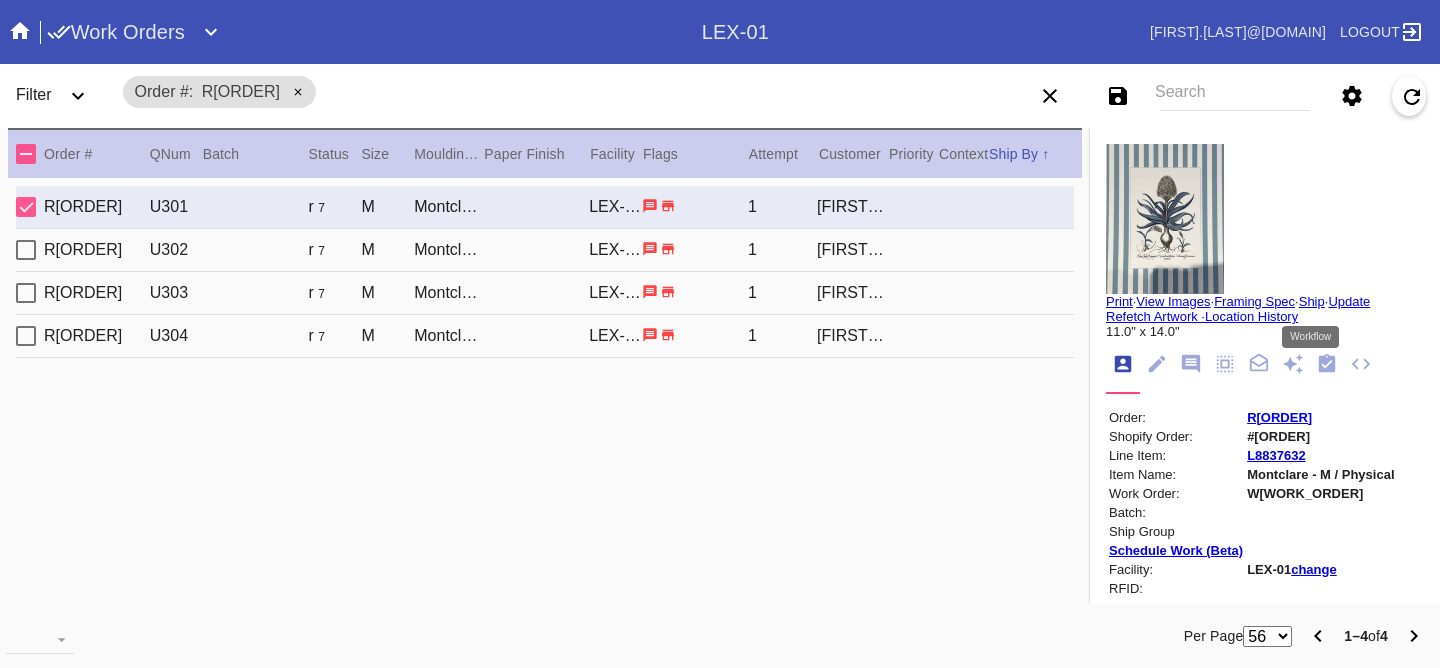 click at bounding box center (1327, 363) 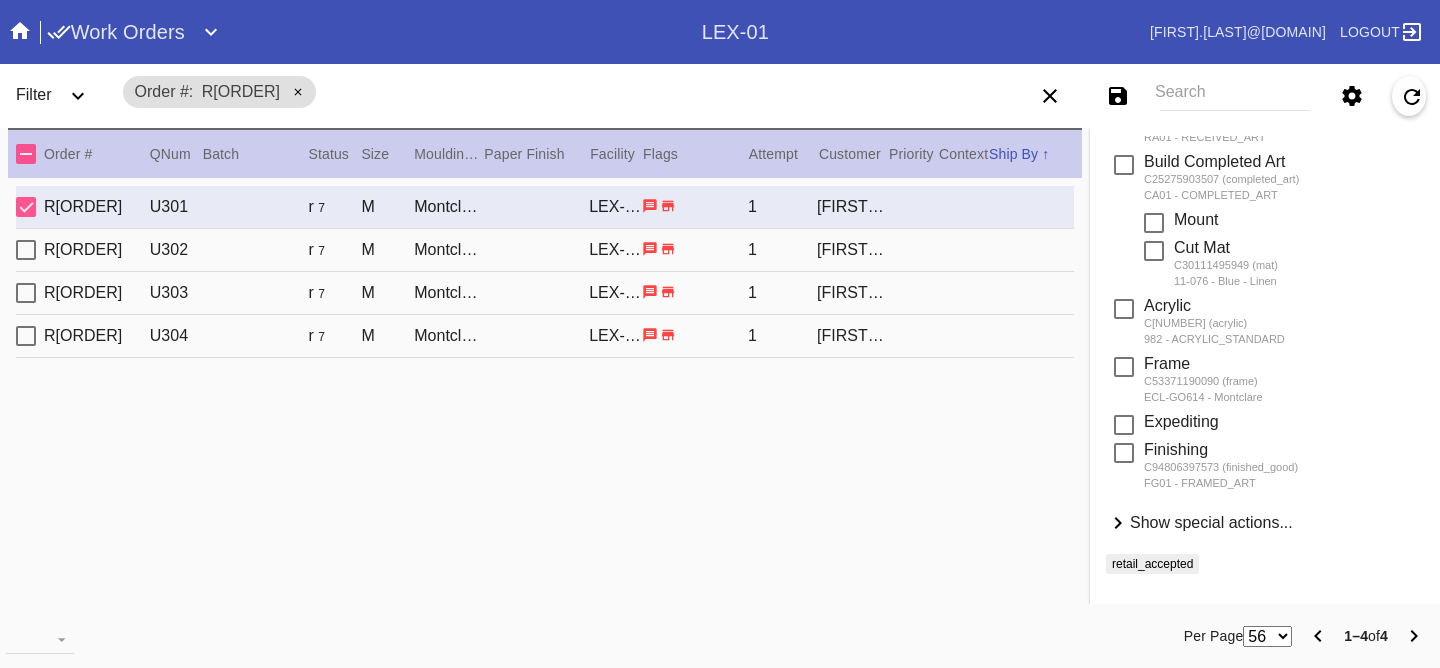 scroll, scrollTop: 333, scrollLeft: 0, axis: vertical 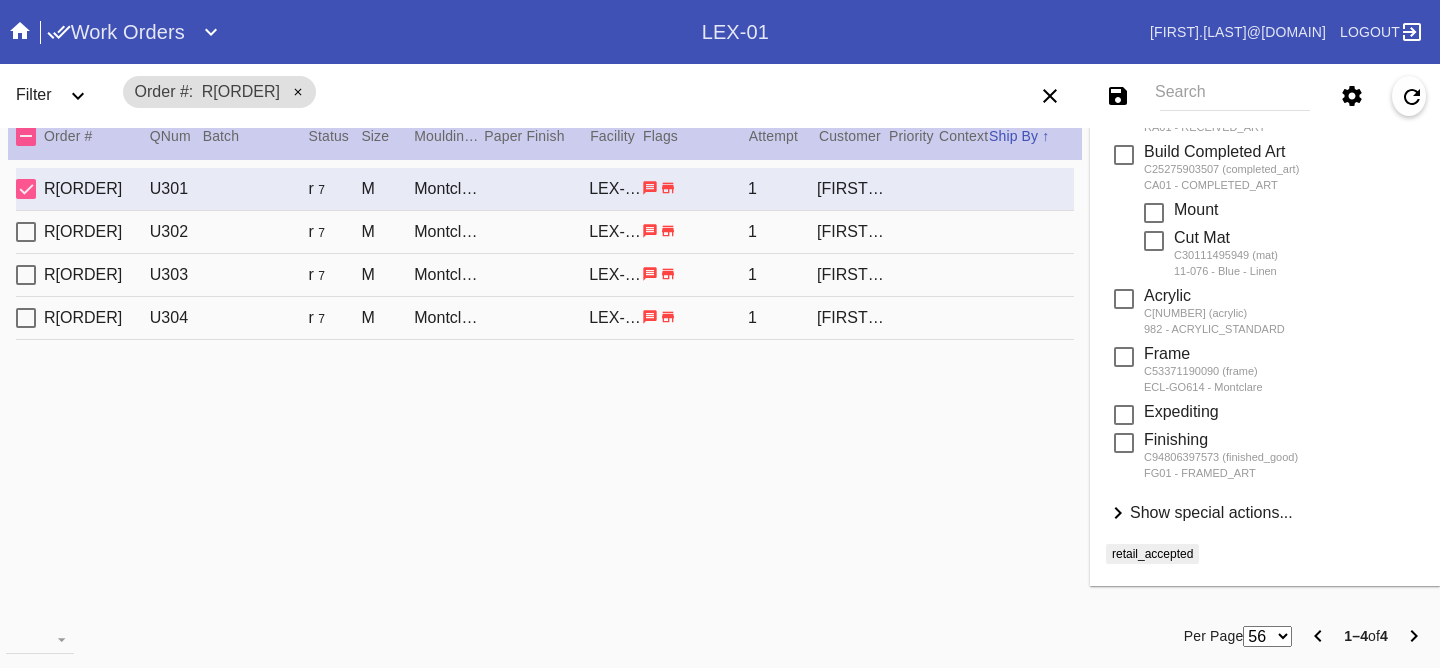 click on "Show special actions... Hide special actions..." at bounding box center (1265, 514) 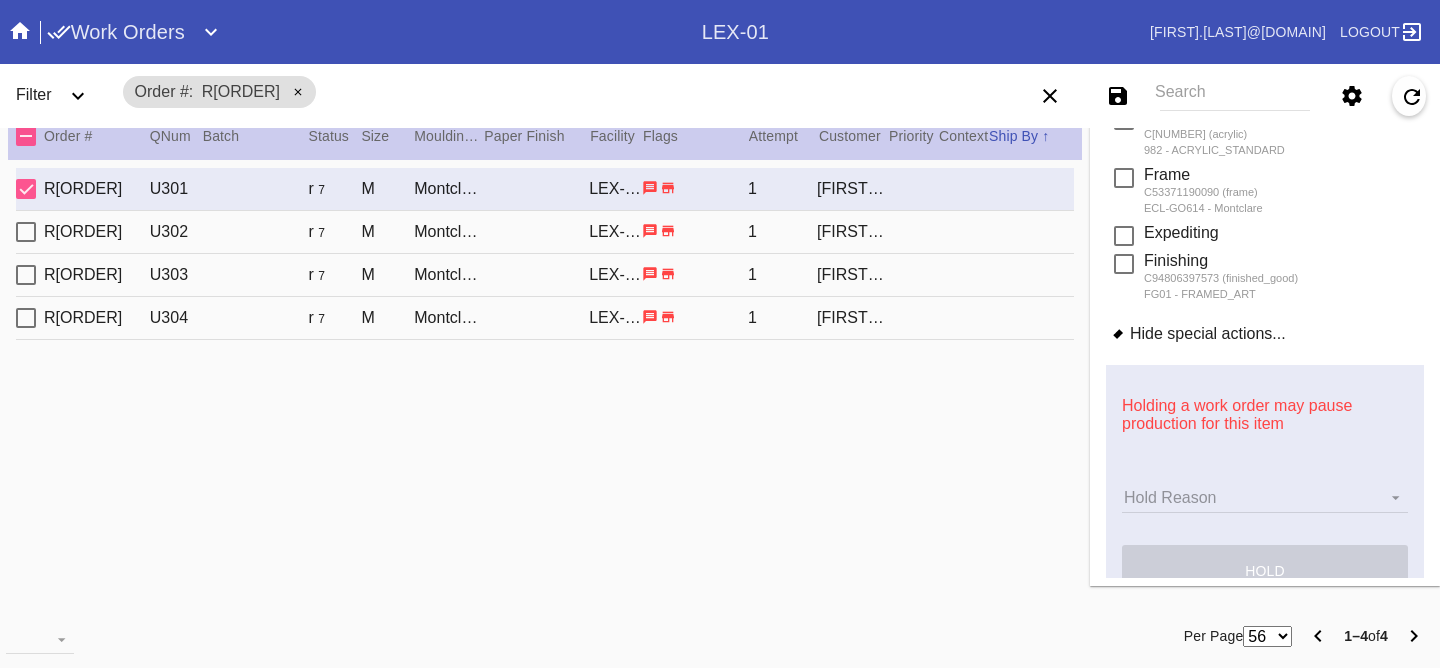 scroll, scrollTop: 847, scrollLeft: 0, axis: vertical 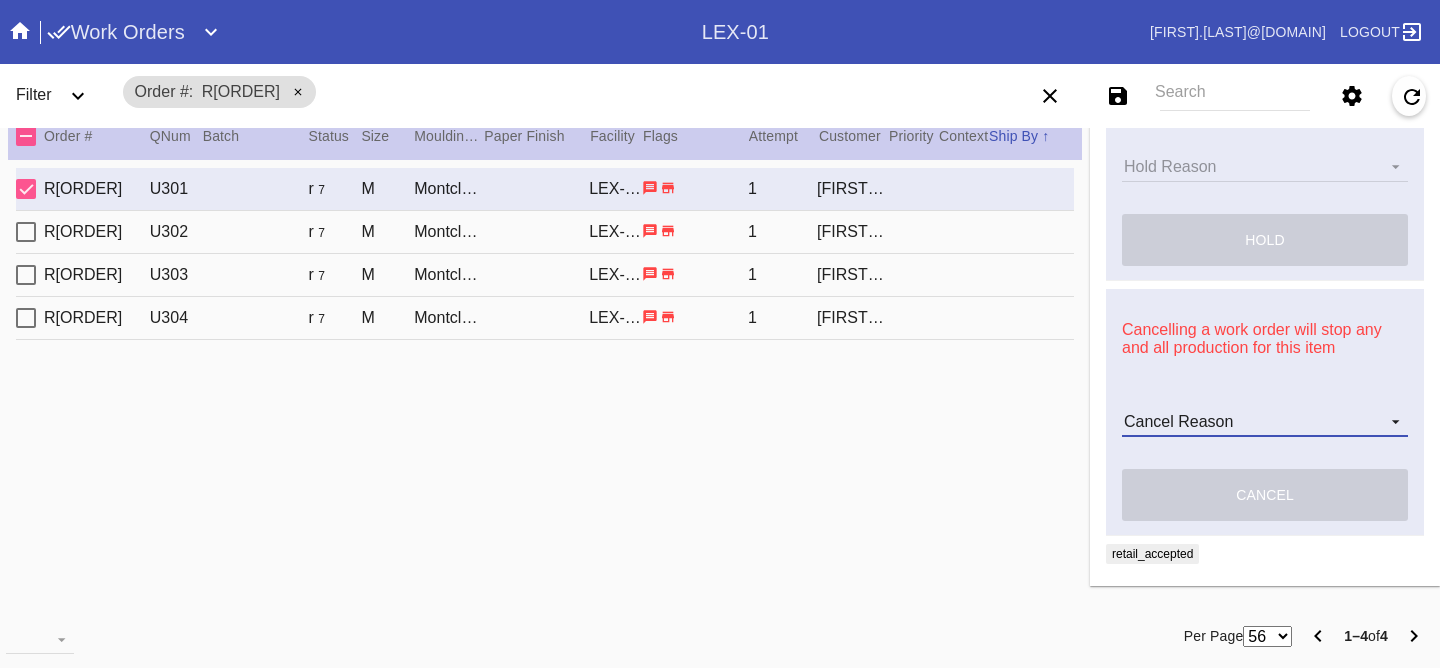 click on "Cancel Reason Customer mid-stream change: Accent mat addition Customer mid-stream change: Add frame stand Customer mid-stream change: Conveyance type change Customer mid-stream change: Designer's choice change Customer mid-stream change: Image change Customer mid-stream change: Mat width change Customer mid-stream change: Mounting type change Customer mid-stream change: Overnight shipping speed Customer mid-stream change: Personalized mat change Customer mid-stream change: Size change Framebridge Cancel: Frame kit not offered Framebridge Cancel: Material too delicate Framebridge Cancel: Material too heavy Framebridge Cancel: Mounting type not offered Framebridge Cancel: Not necessary Framebridge Cancel: Oversize piece Framebridge Cancel: Piece too thick (shadowbox) Framebridge Cancel: Print quality Framebridge Cancel: Turn buttons not offered Other: Customer changed mind Other: Lost/Damaged art - no replacement available Other: Lost/Damaged art - no replacement desired" at bounding box center (1265, 422) 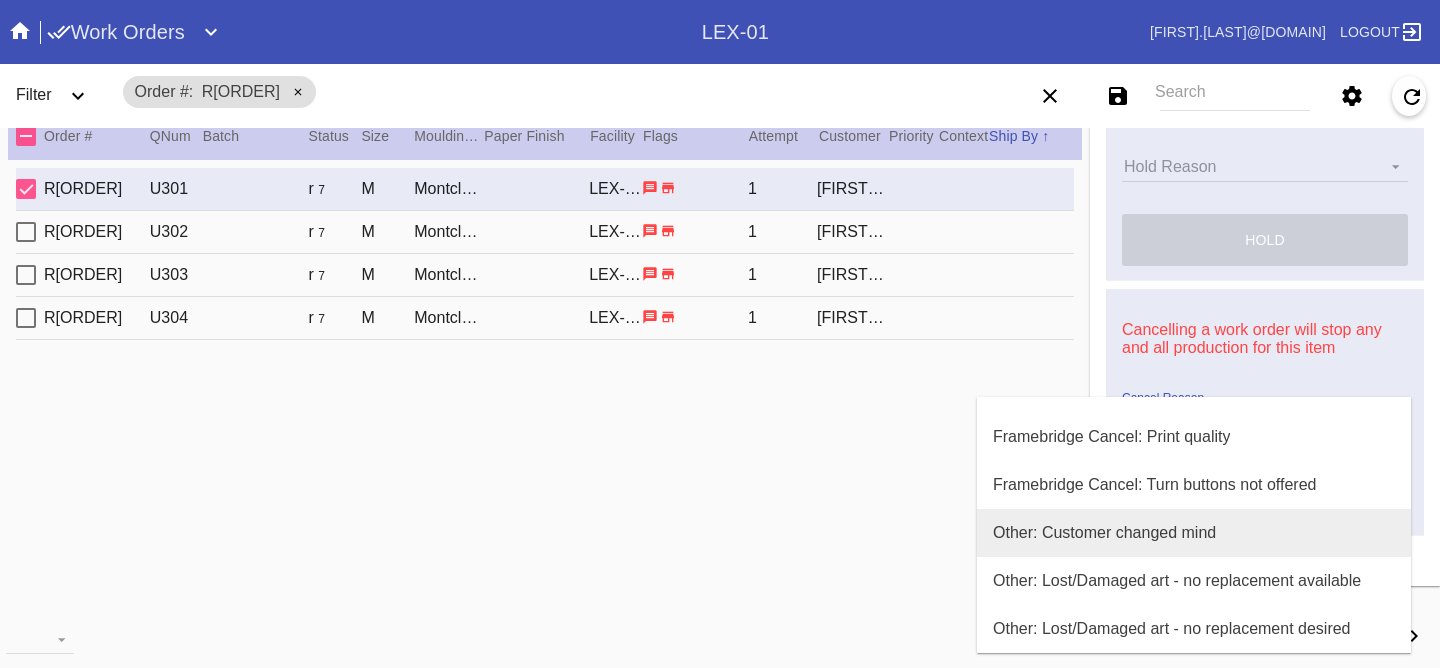 scroll, scrollTop: 658, scrollLeft: 0, axis: vertical 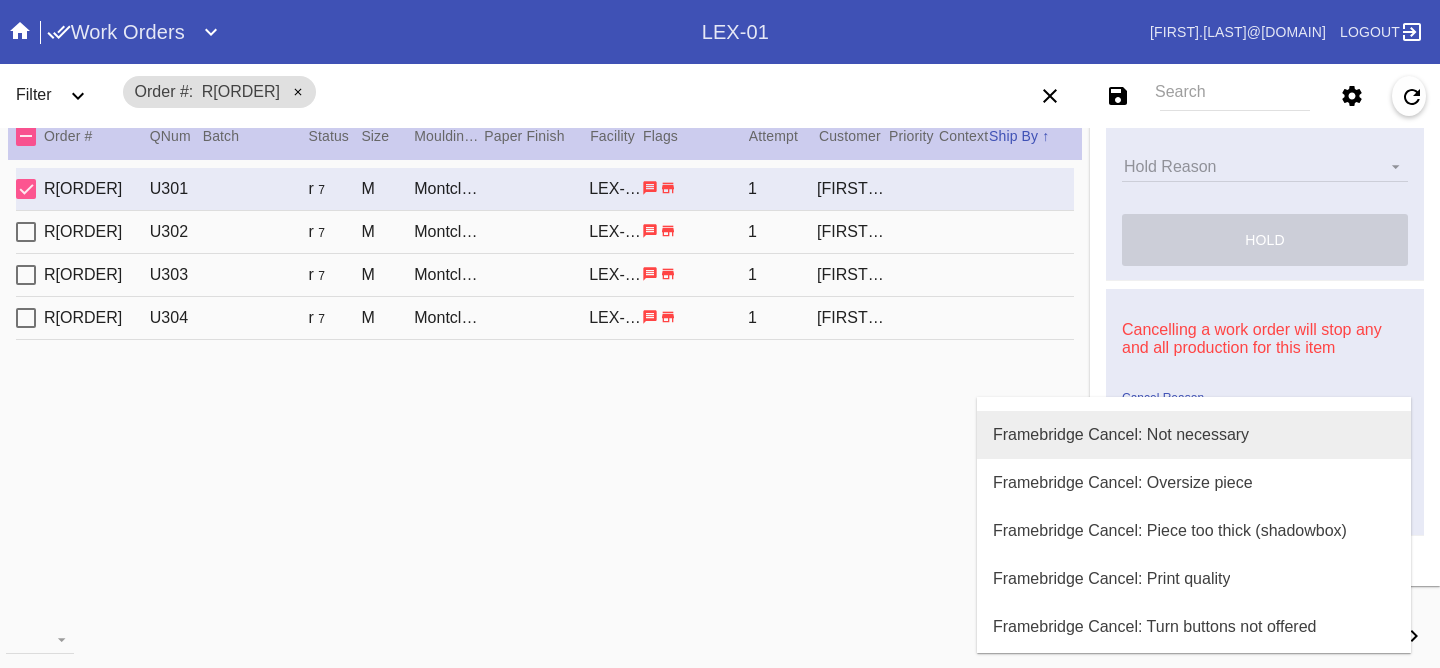 click on "Framebridge Cancel: Not necessary" at bounding box center (1194, 435) 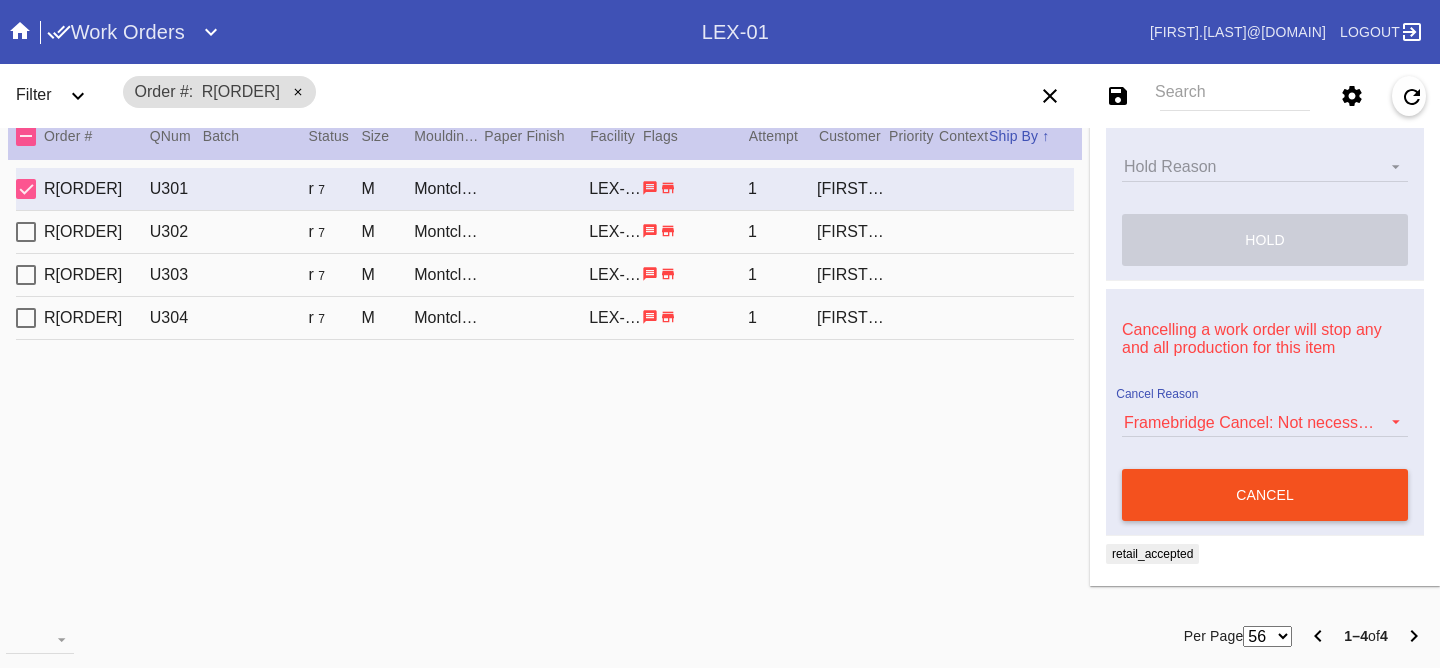 click on "cancel" at bounding box center [1265, 495] 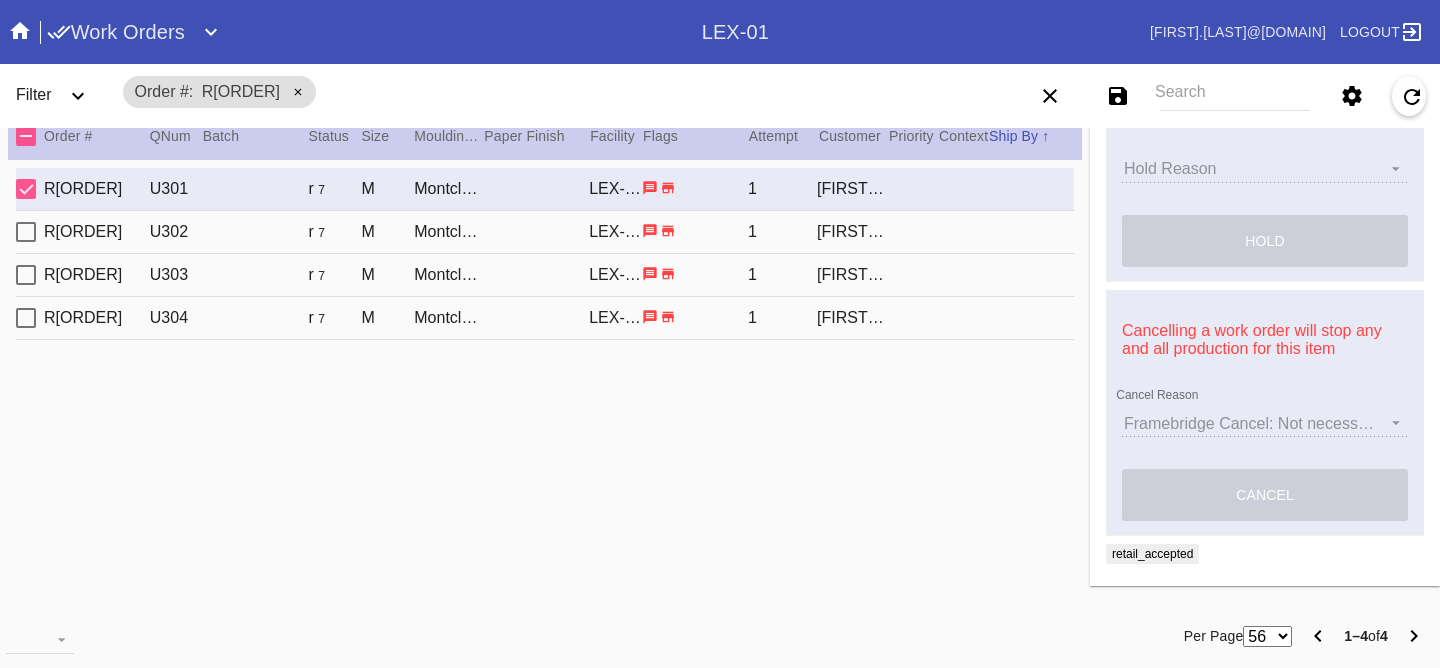 scroll, scrollTop: 845, scrollLeft: 0, axis: vertical 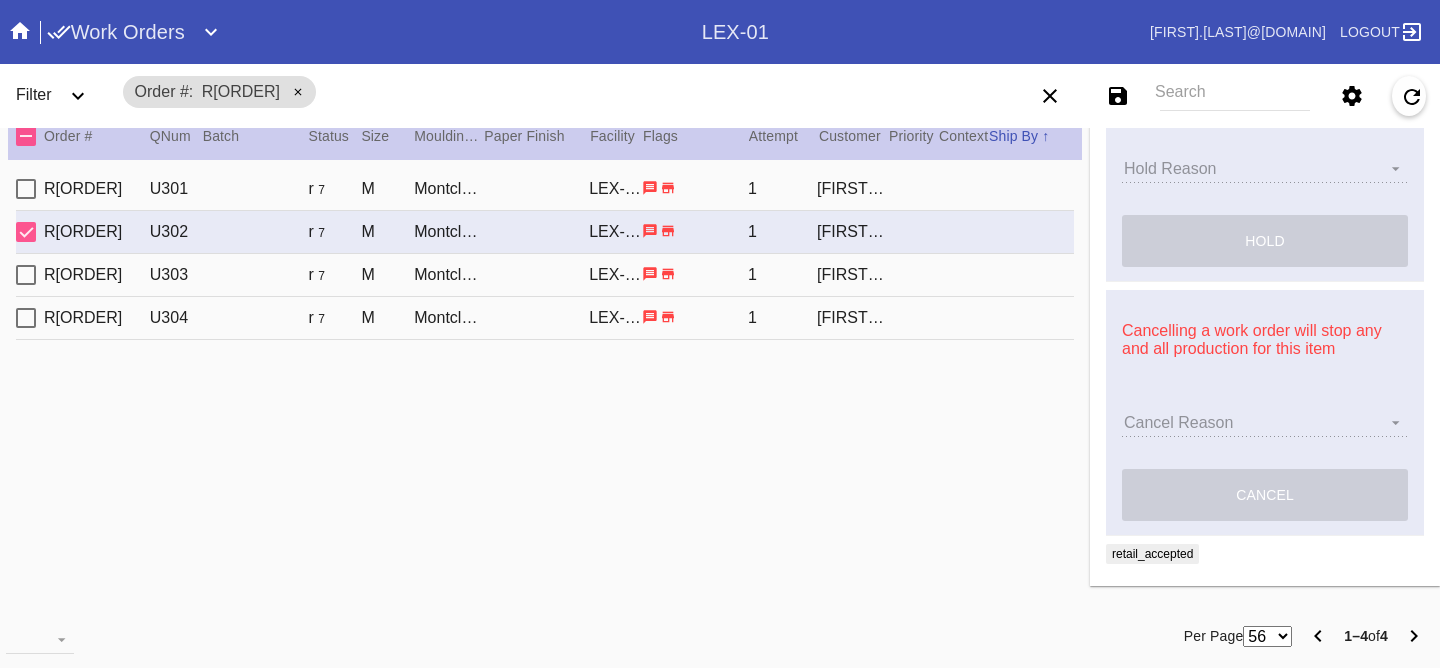 click on "Cancel Reason" at bounding box center [1265, 422] 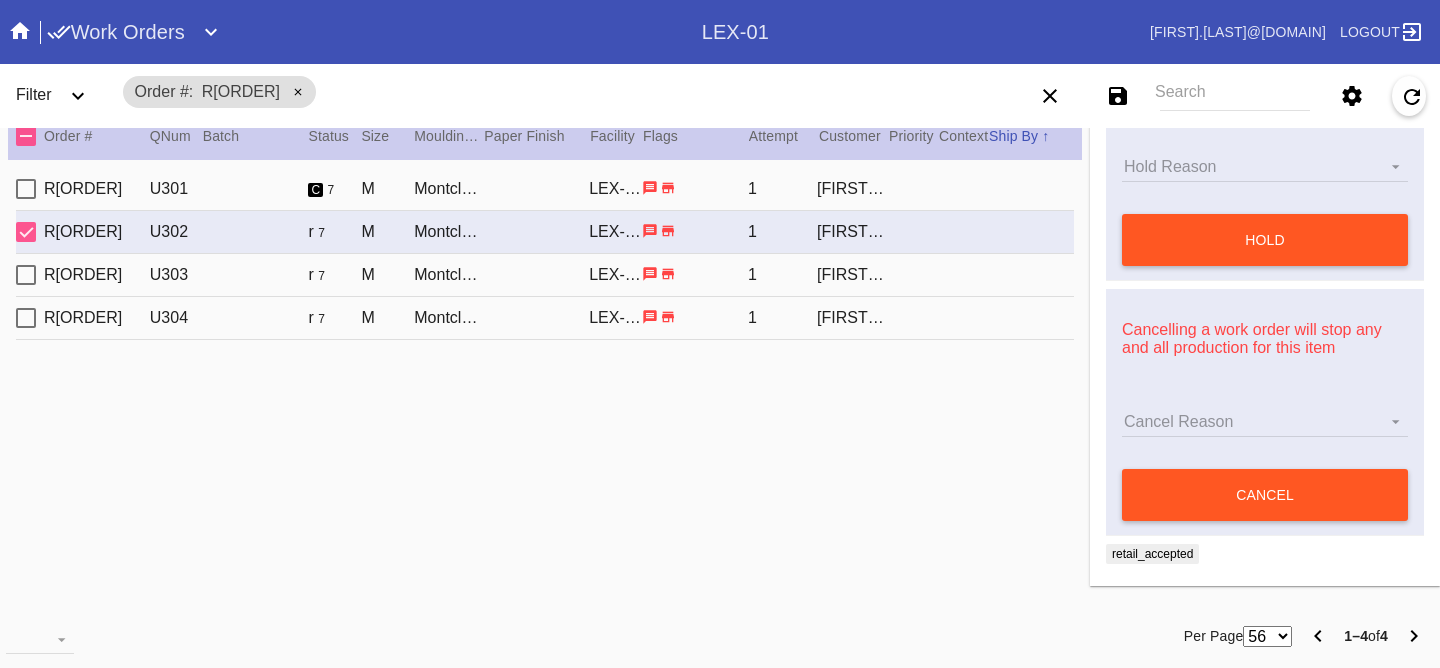 scroll, scrollTop: 847, scrollLeft: 0, axis: vertical 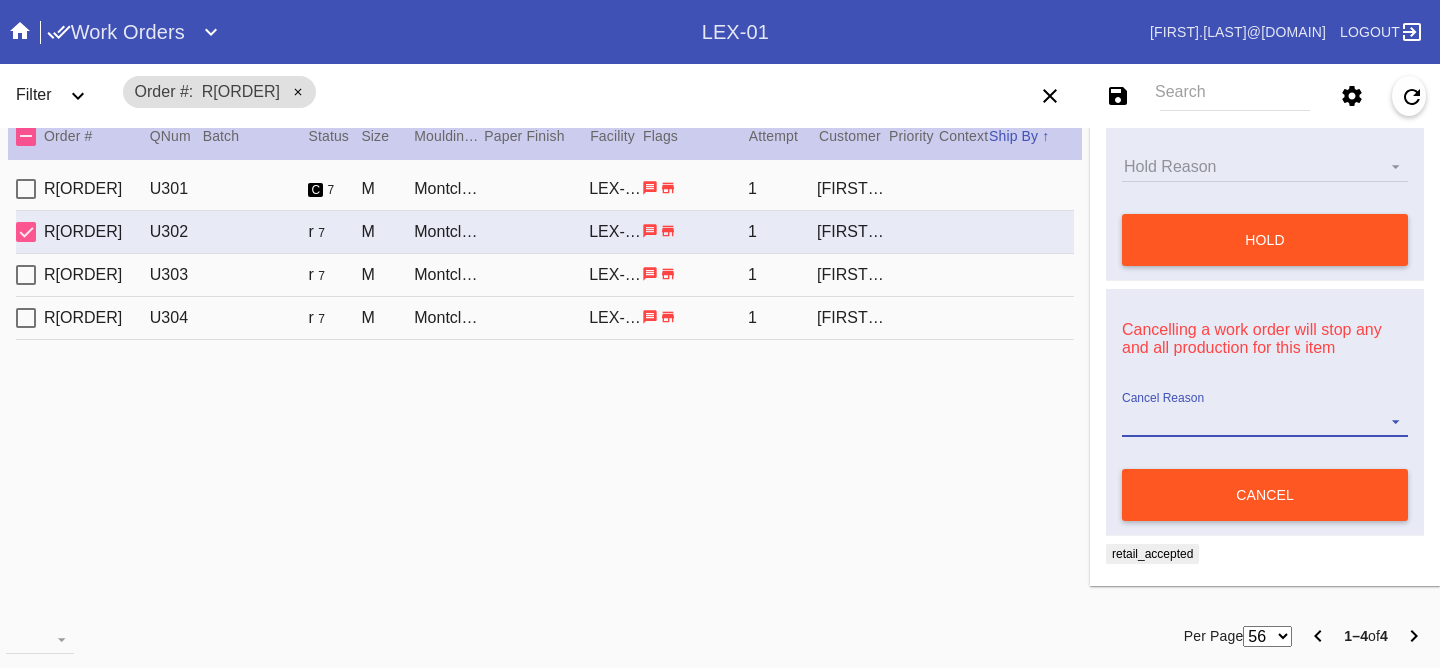 click on "Cancel Reason" at bounding box center (1265, 422) 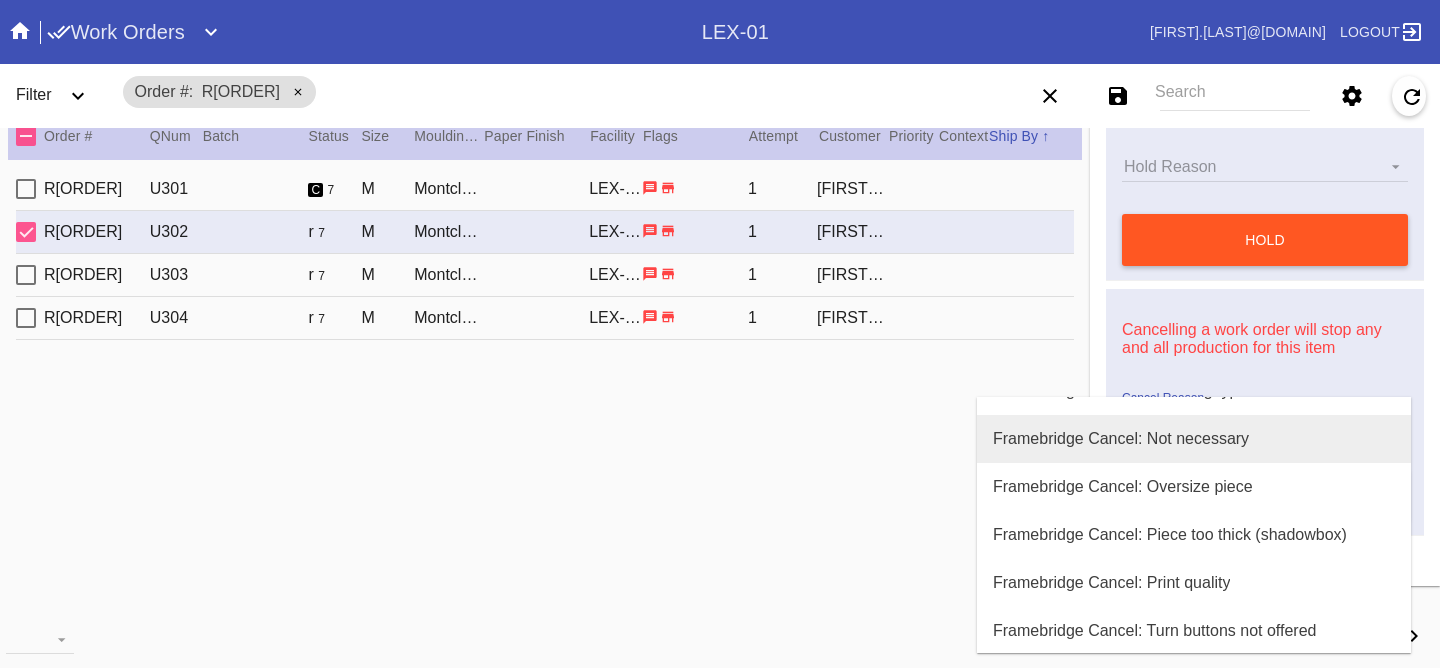 scroll, scrollTop: 633, scrollLeft: 0, axis: vertical 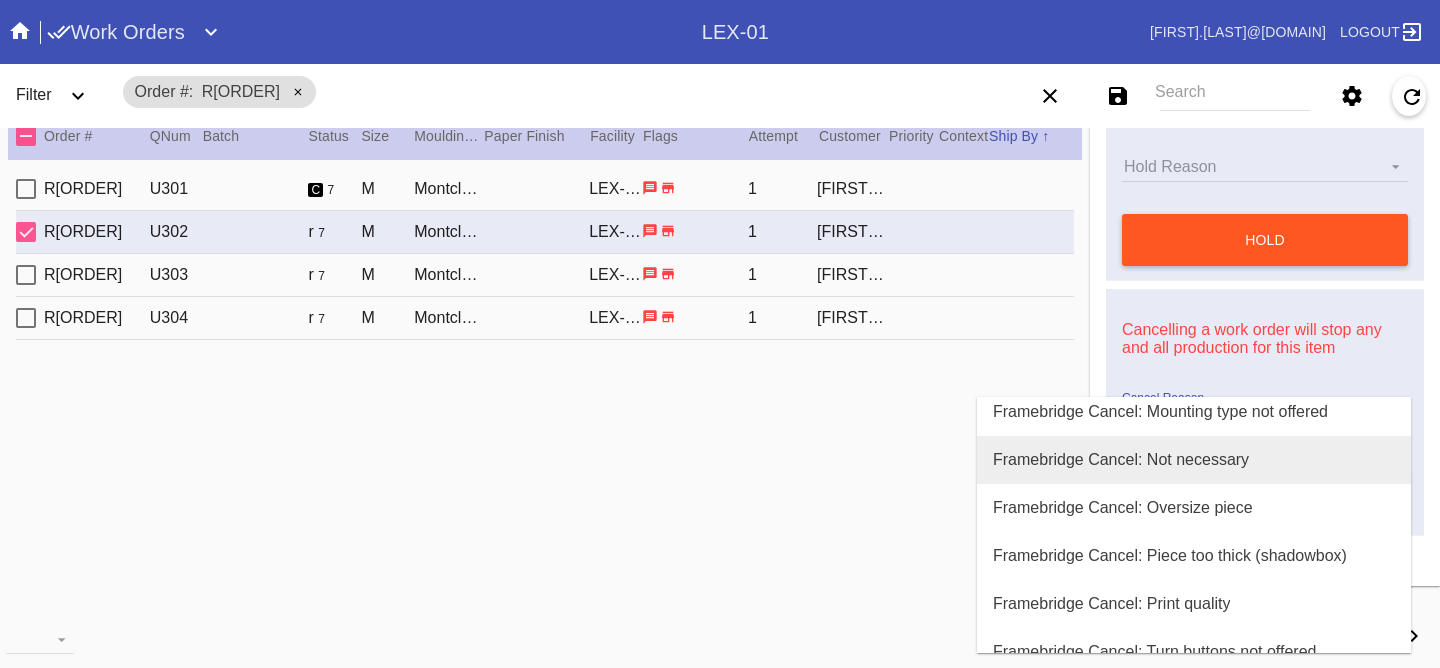 click on "Framebridge Cancel: Not necessary" at bounding box center [1194, 460] 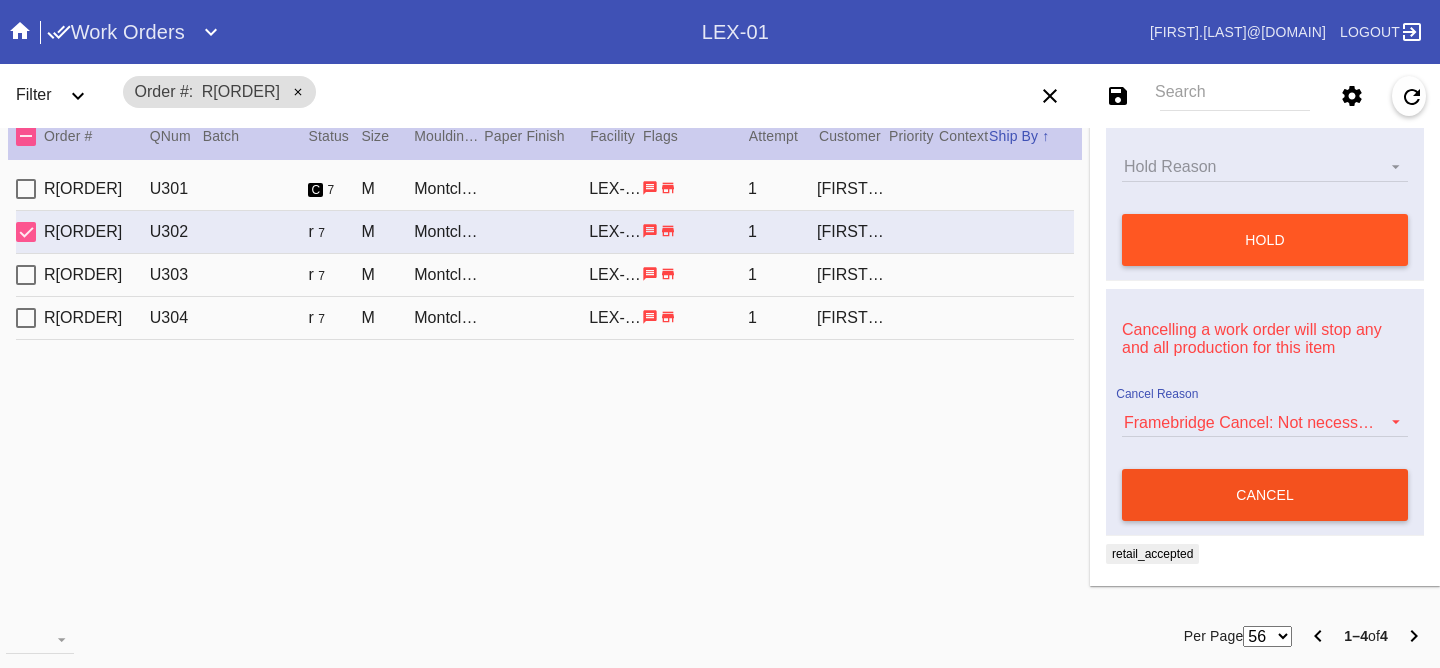 click on "cancel" at bounding box center (1265, 495) 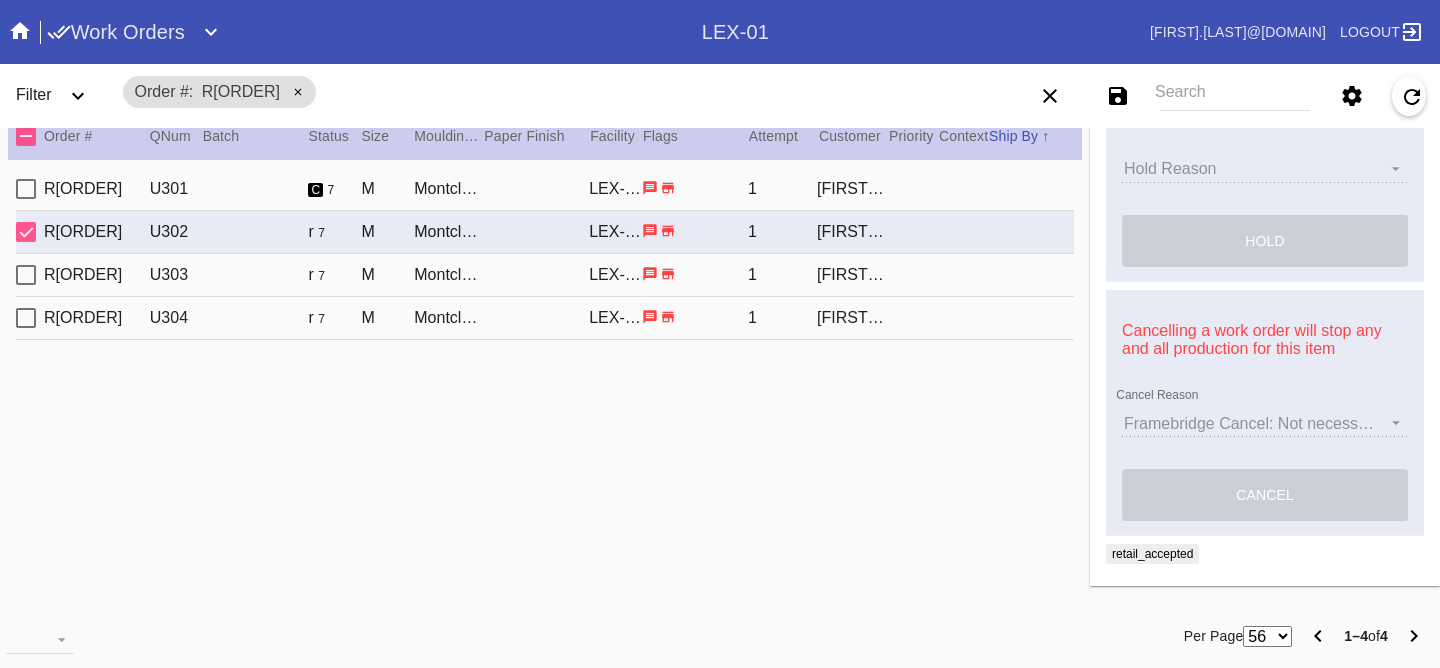 scroll, scrollTop: 845, scrollLeft: 0, axis: vertical 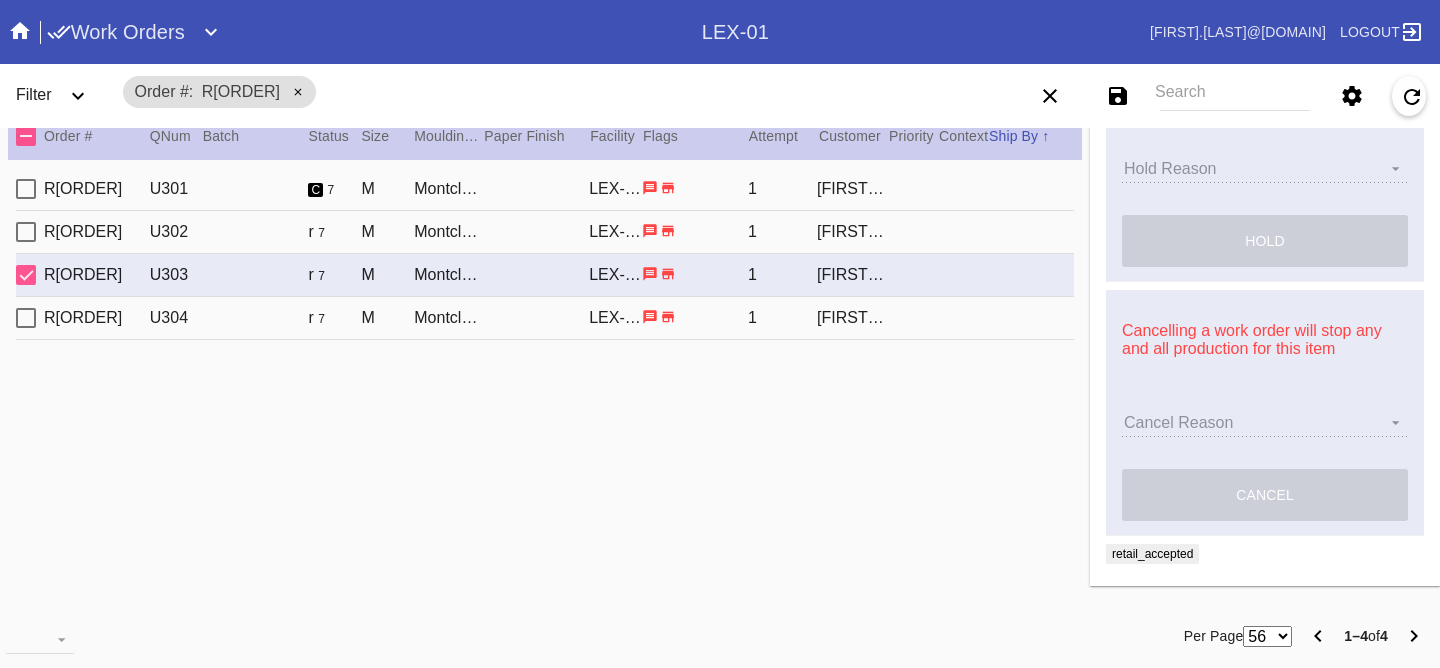 click on "Cancel Reason" at bounding box center (1265, 422) 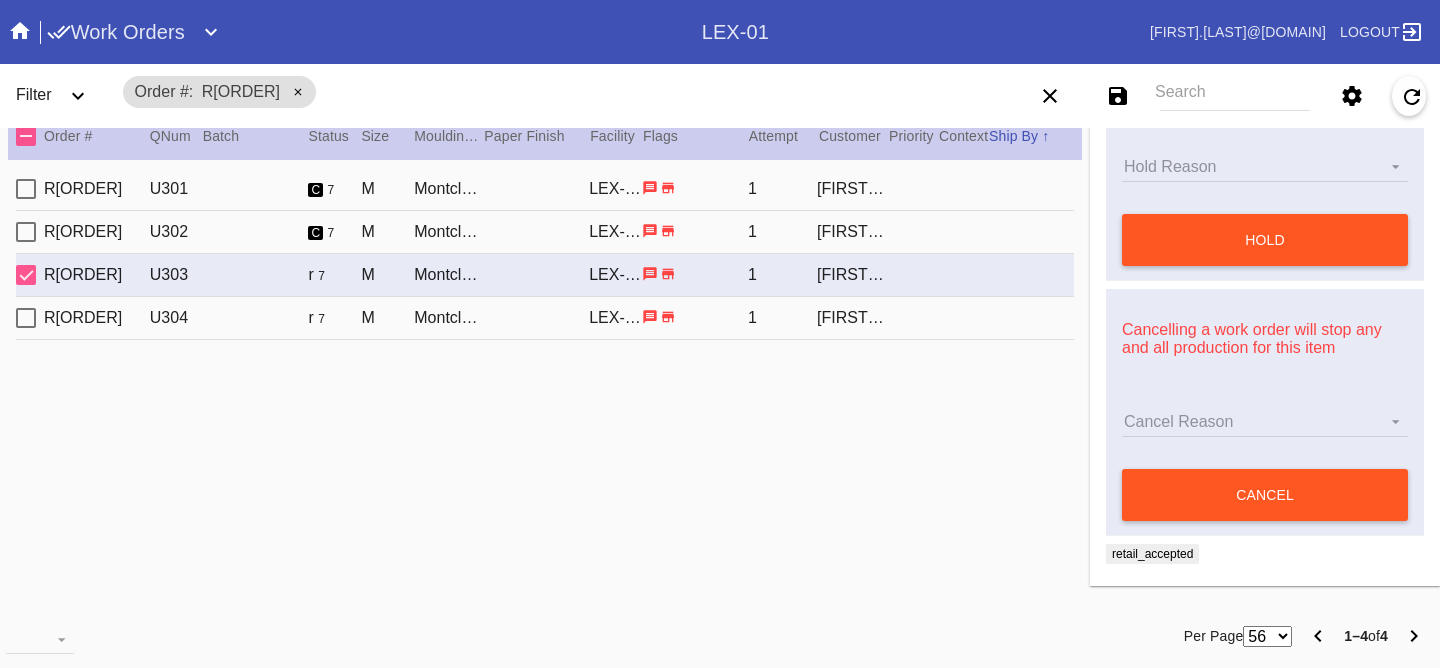 scroll, scrollTop: 847, scrollLeft: 0, axis: vertical 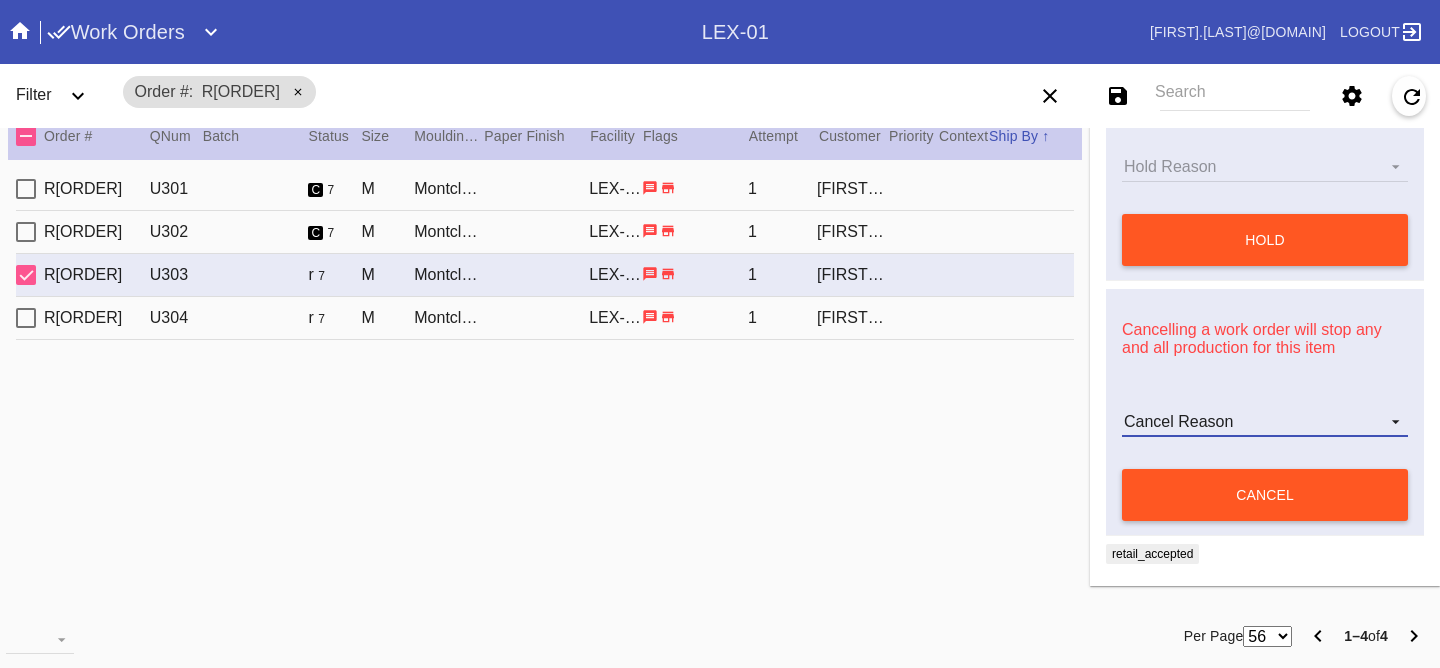 click on "Cancel Reason" at bounding box center (1265, 422) 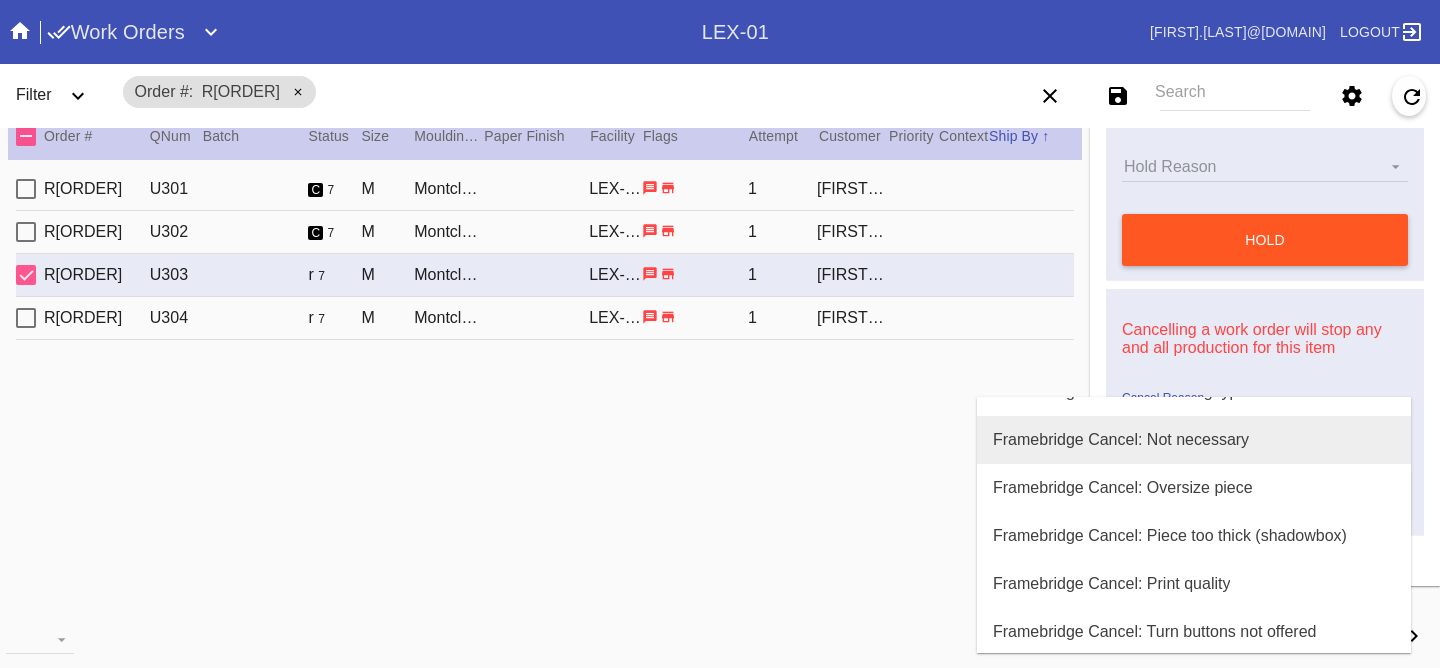 scroll, scrollTop: 653, scrollLeft: 0, axis: vertical 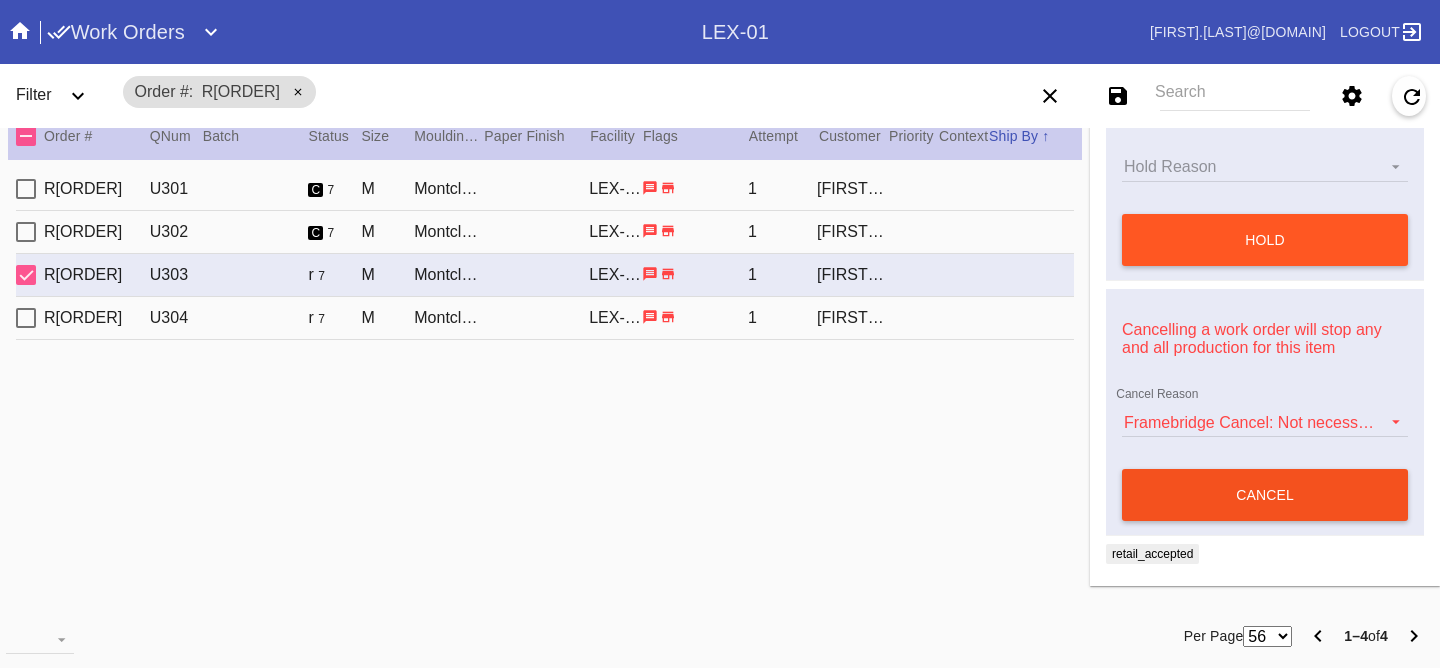 click on "cancel" at bounding box center [1265, 495] 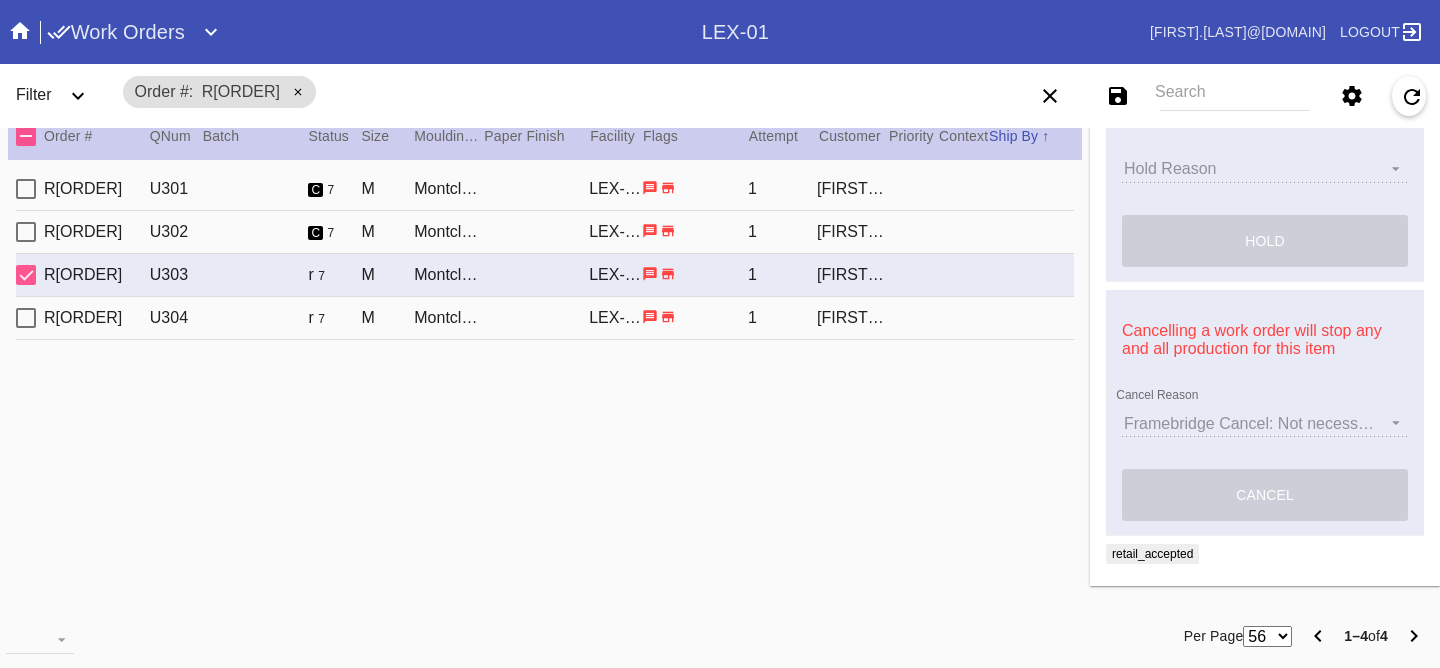 scroll, scrollTop: 845, scrollLeft: 0, axis: vertical 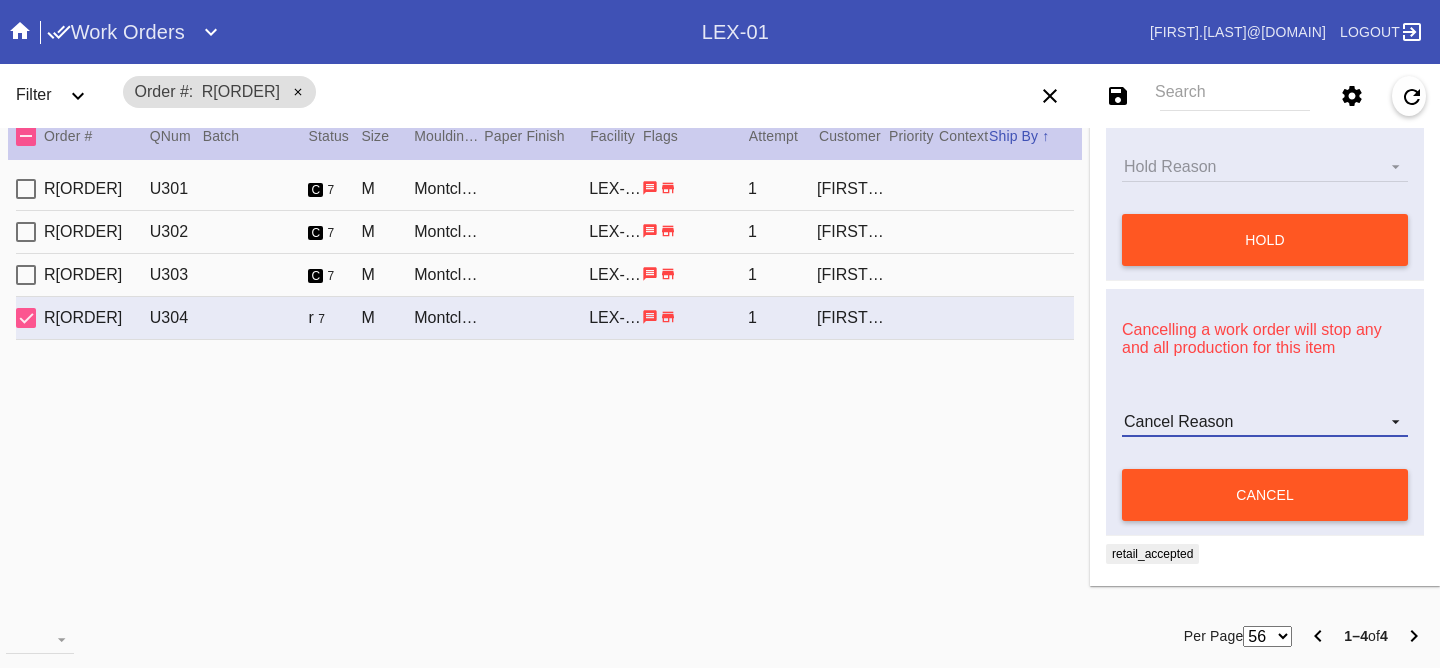 click on "Cancel Reason" at bounding box center [1265, 422] 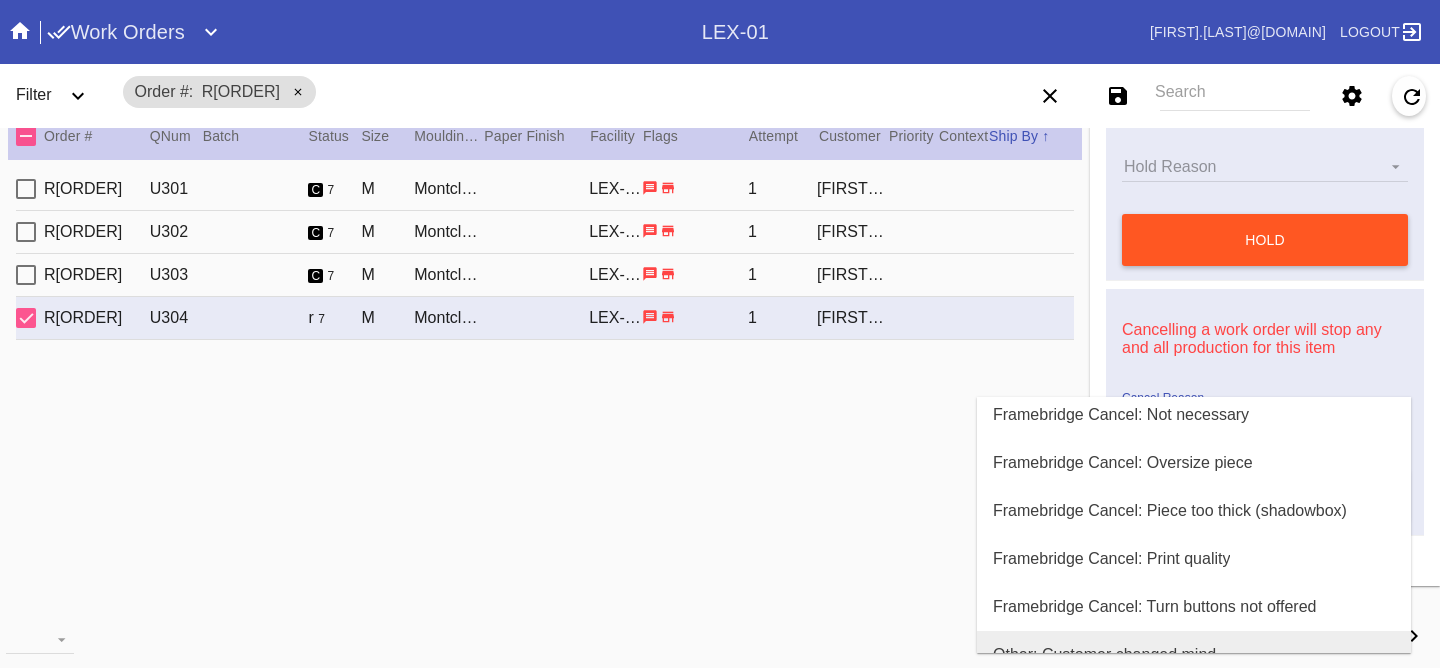 scroll, scrollTop: 671, scrollLeft: 0, axis: vertical 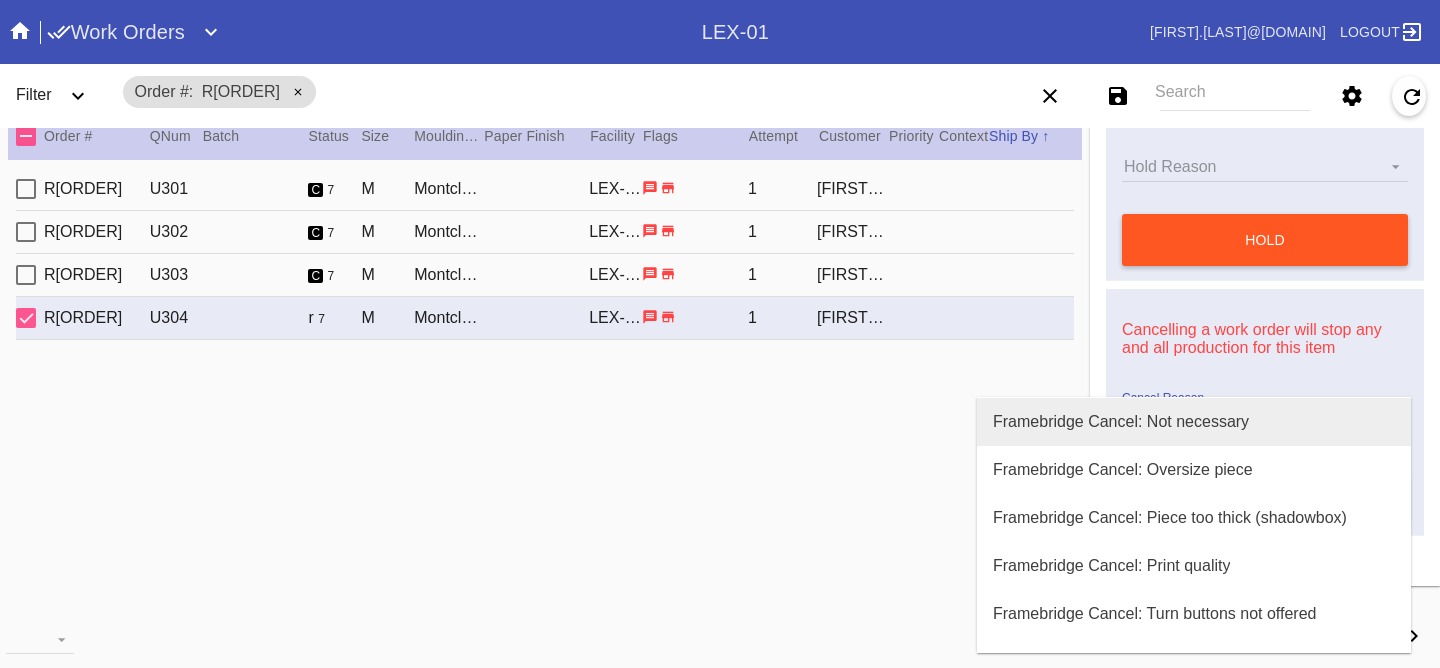 click on "Framebridge Cancel: Not necessary" at bounding box center (1121, 422) 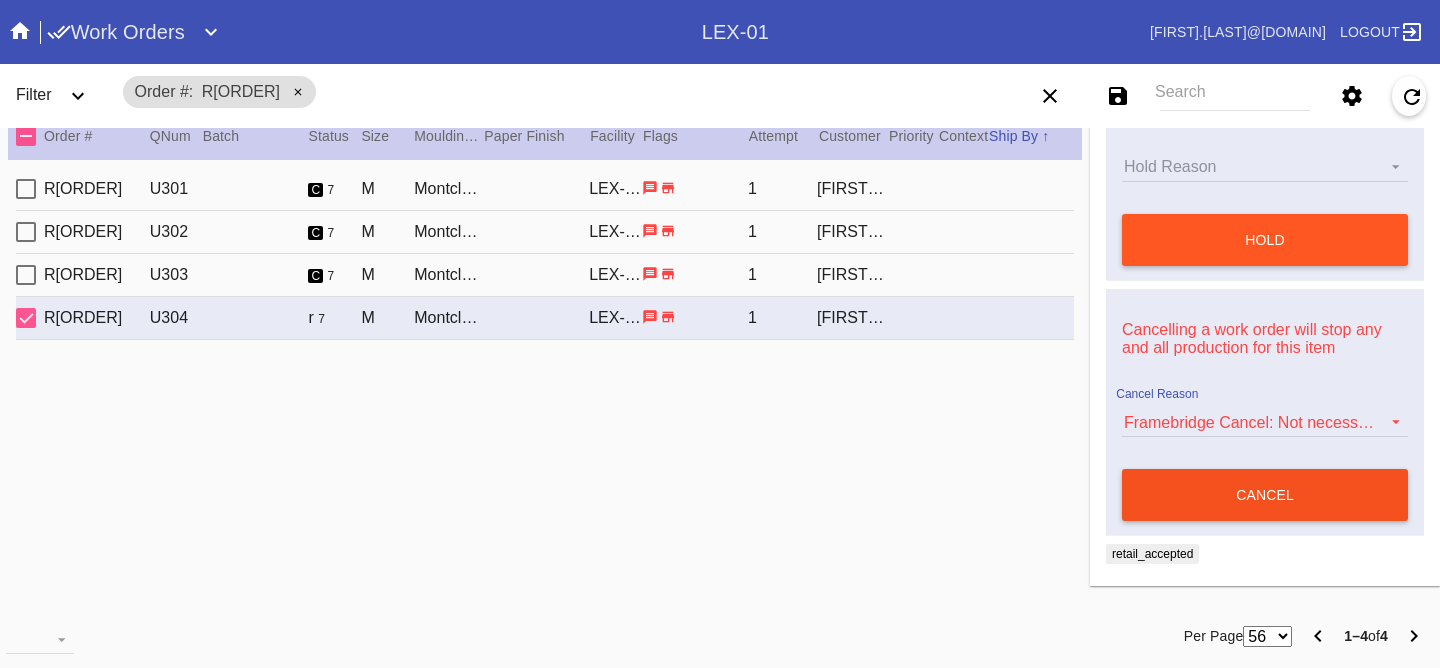 click on "cancel" at bounding box center [1265, 495] 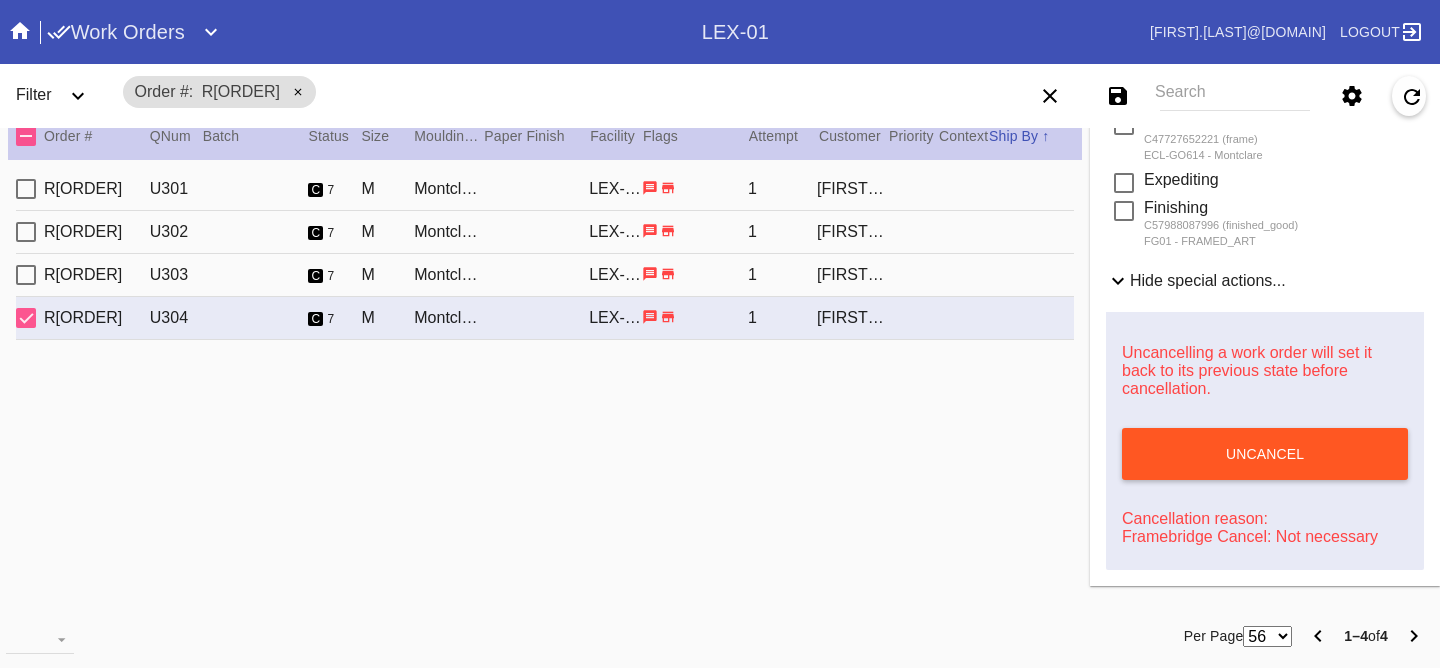 scroll, scrollTop: 569, scrollLeft: 0, axis: vertical 